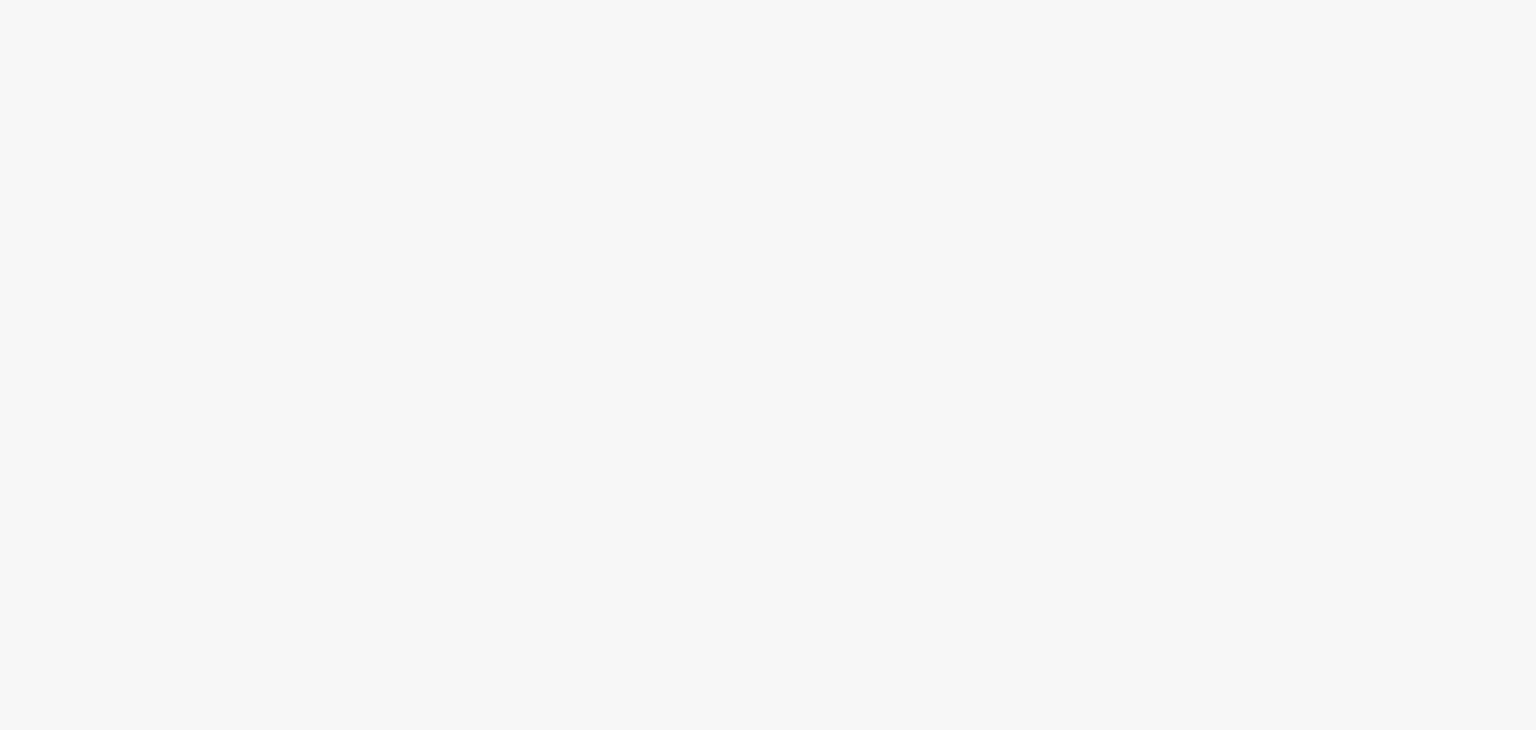 scroll, scrollTop: 0, scrollLeft: 0, axis: both 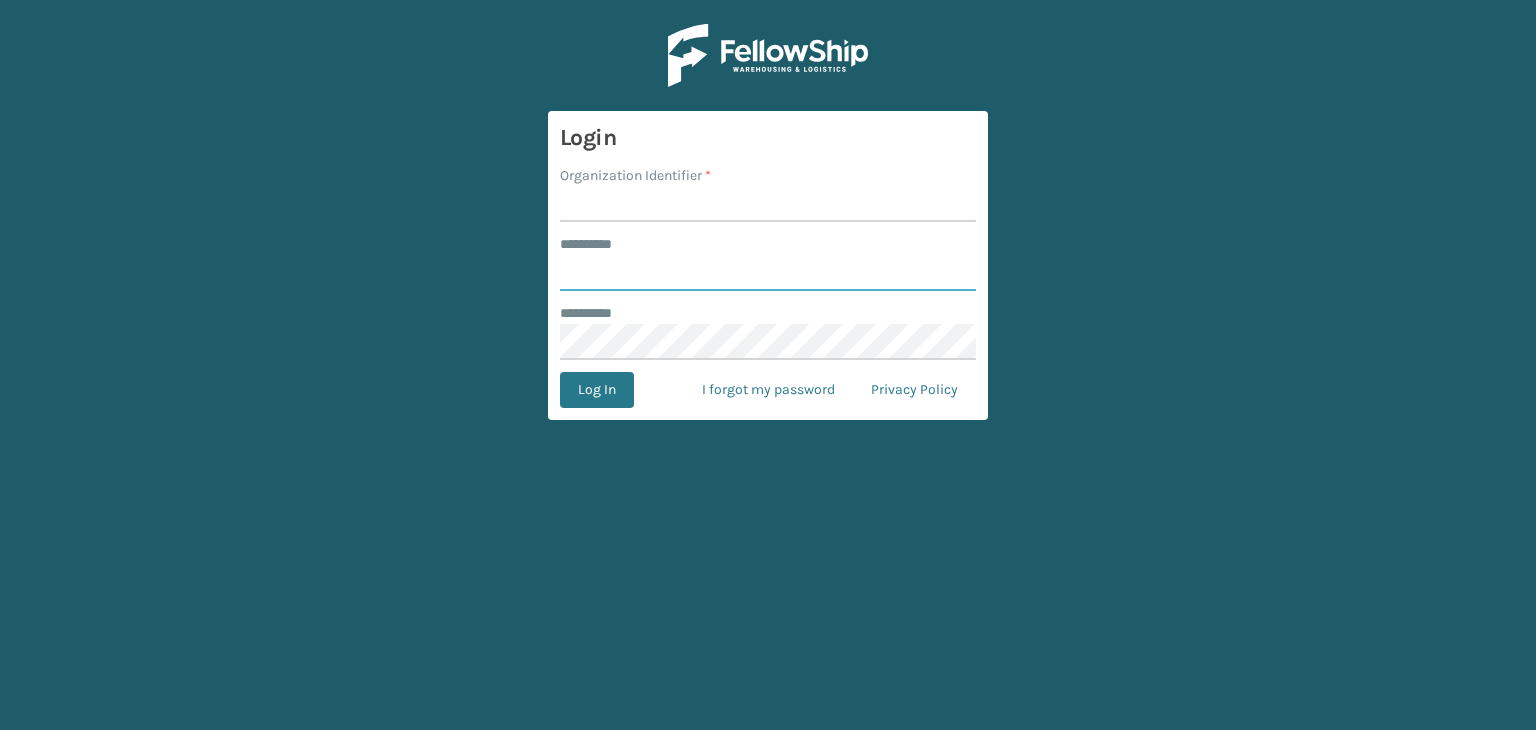 type on "******" 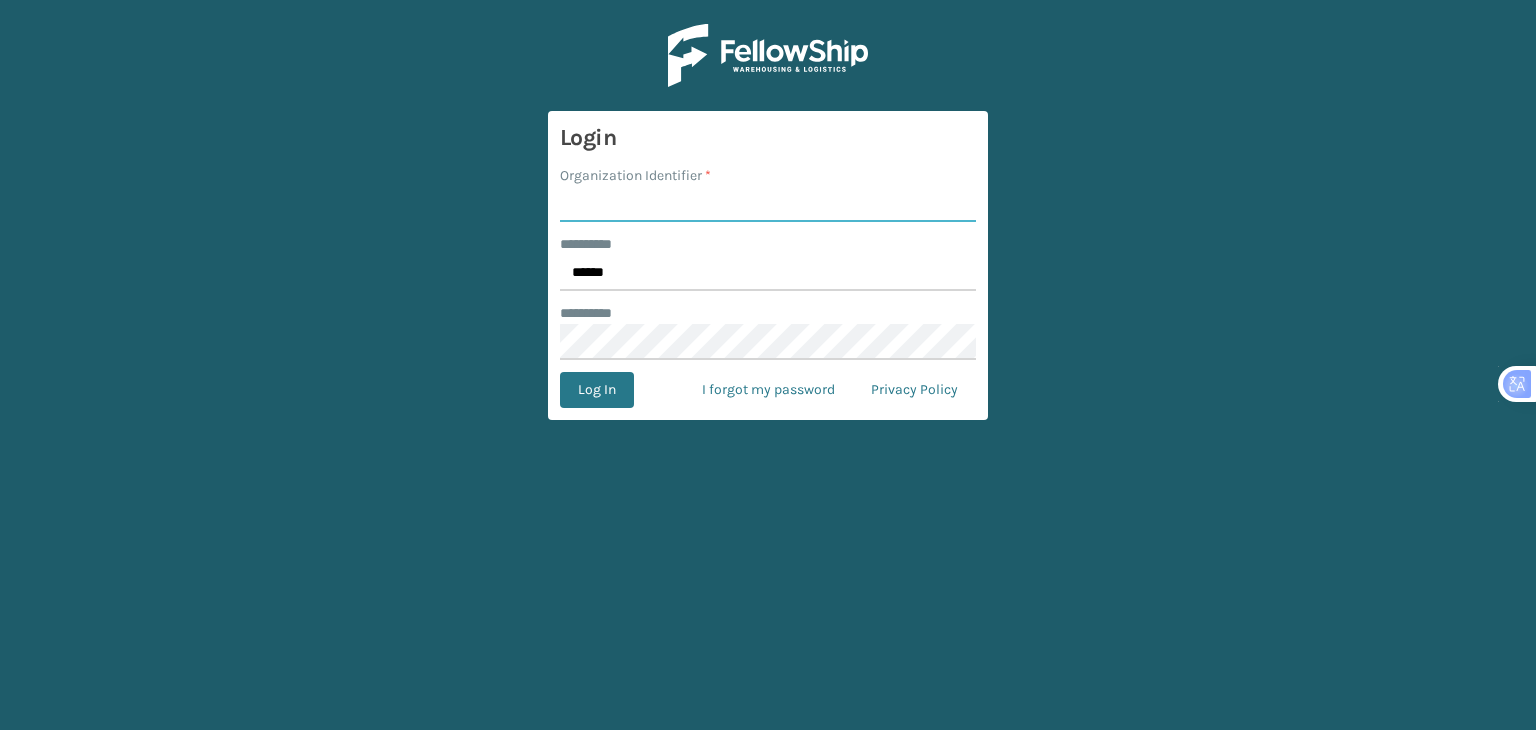 click on "Organization Identifier   *" at bounding box center [768, 204] 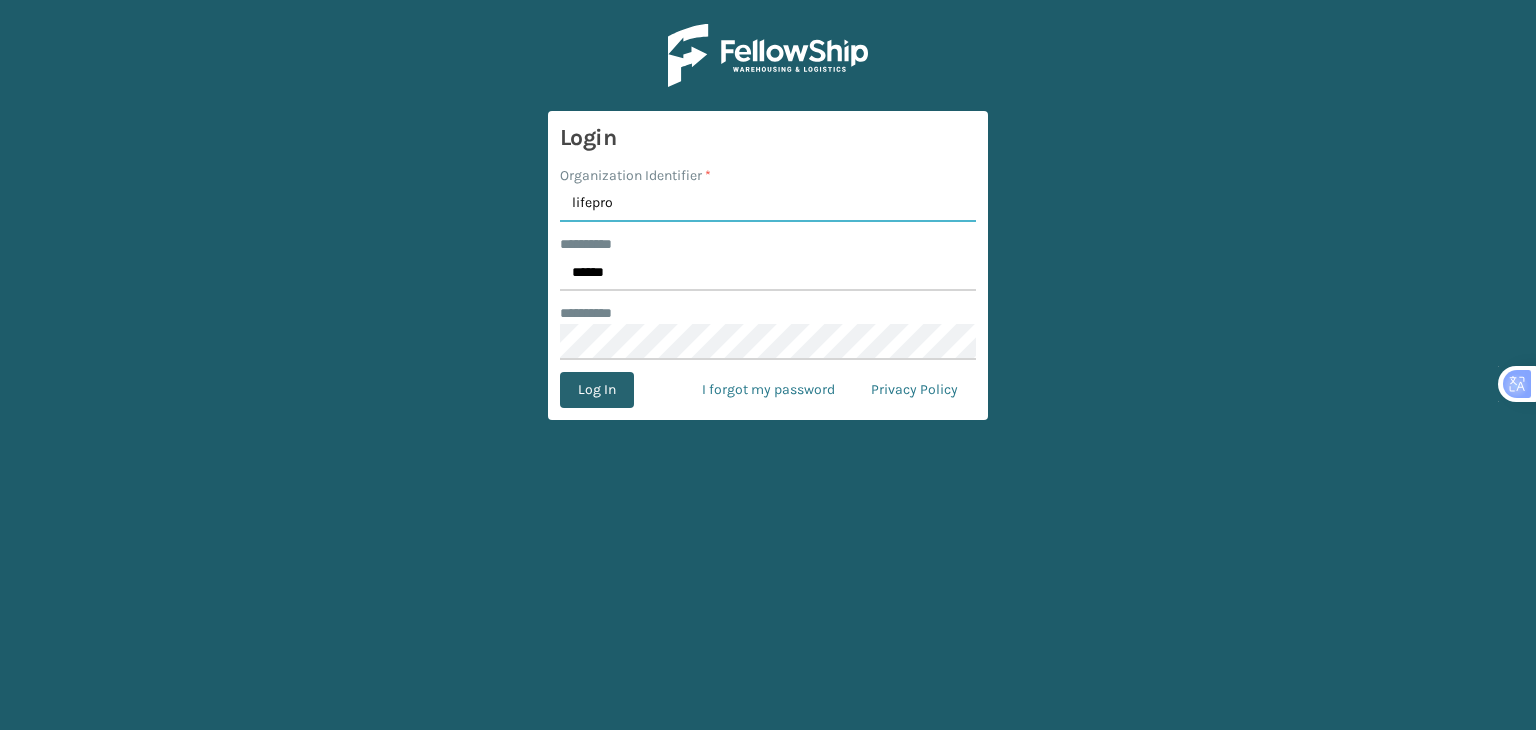 type on "lifepro" 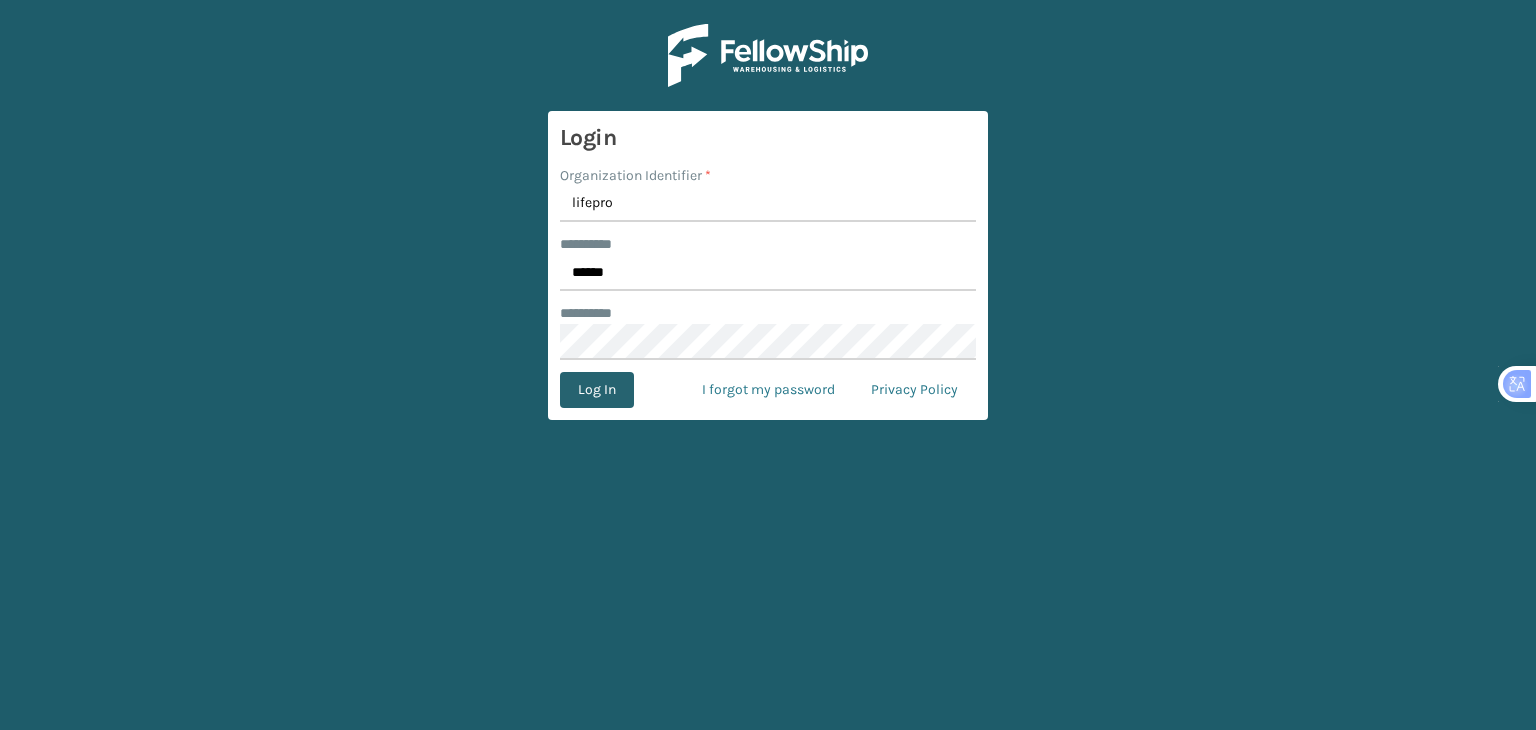 click on "Log In" at bounding box center [597, 390] 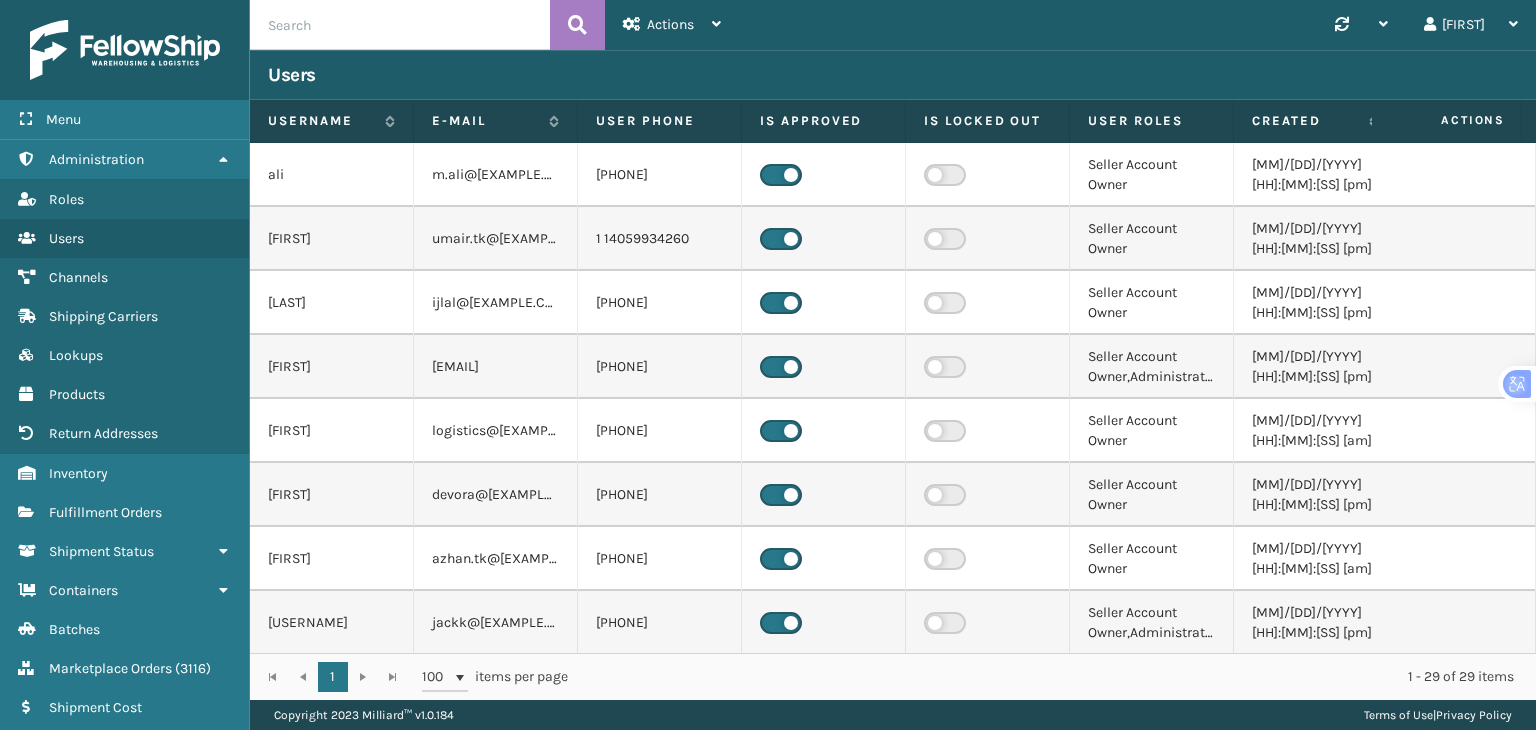 scroll, scrollTop: 0, scrollLeft: 156, axis: horizontal 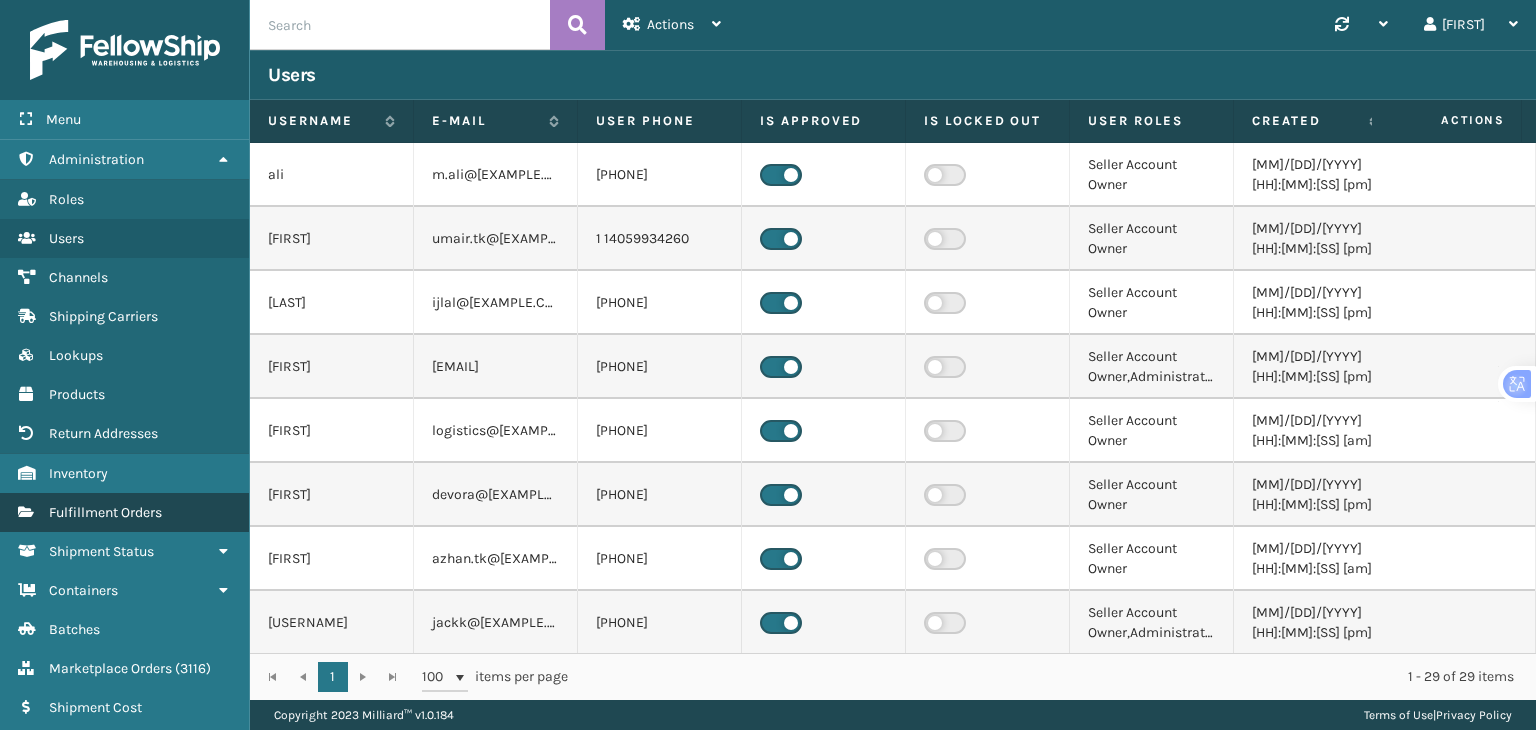 click on "Fulfillment Orders" at bounding box center [105, 512] 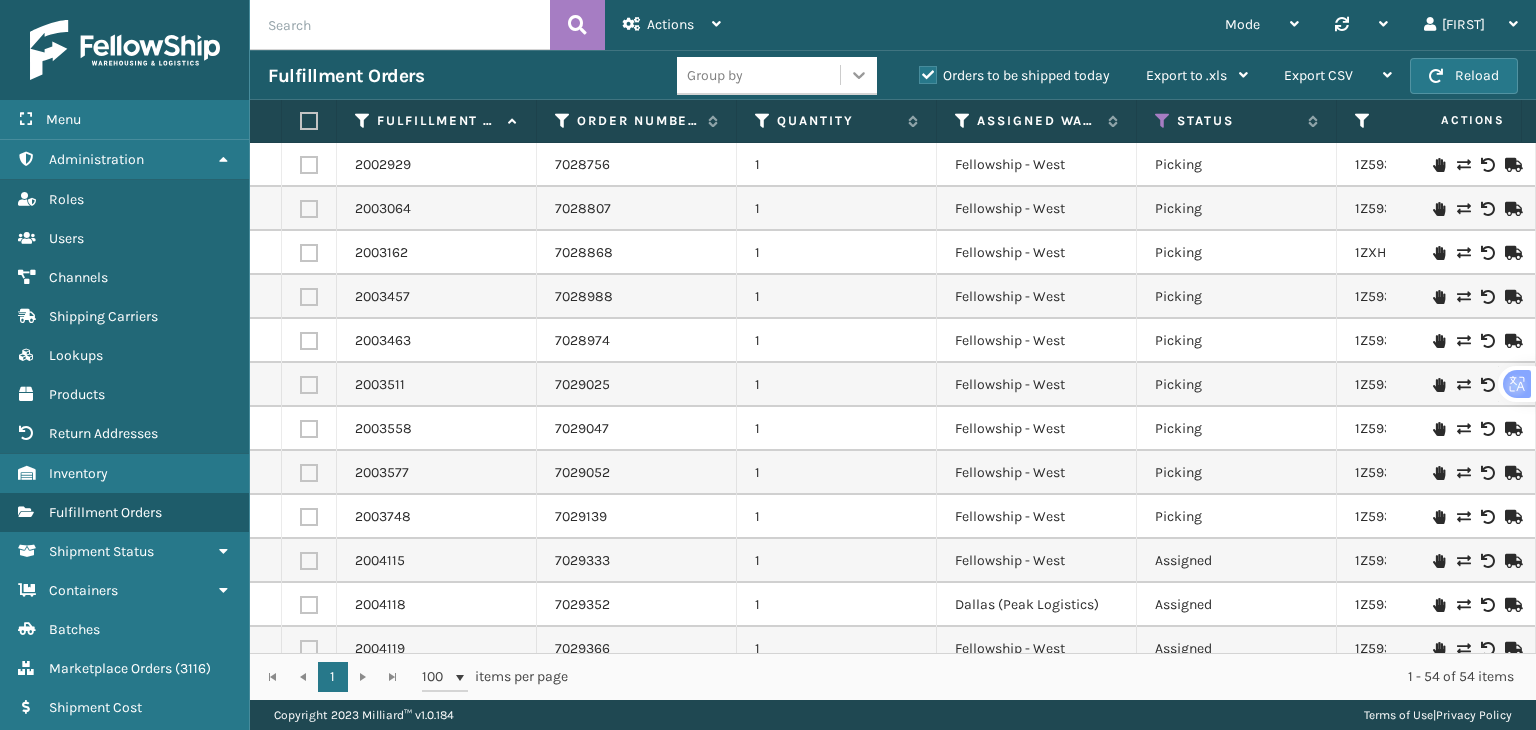 click 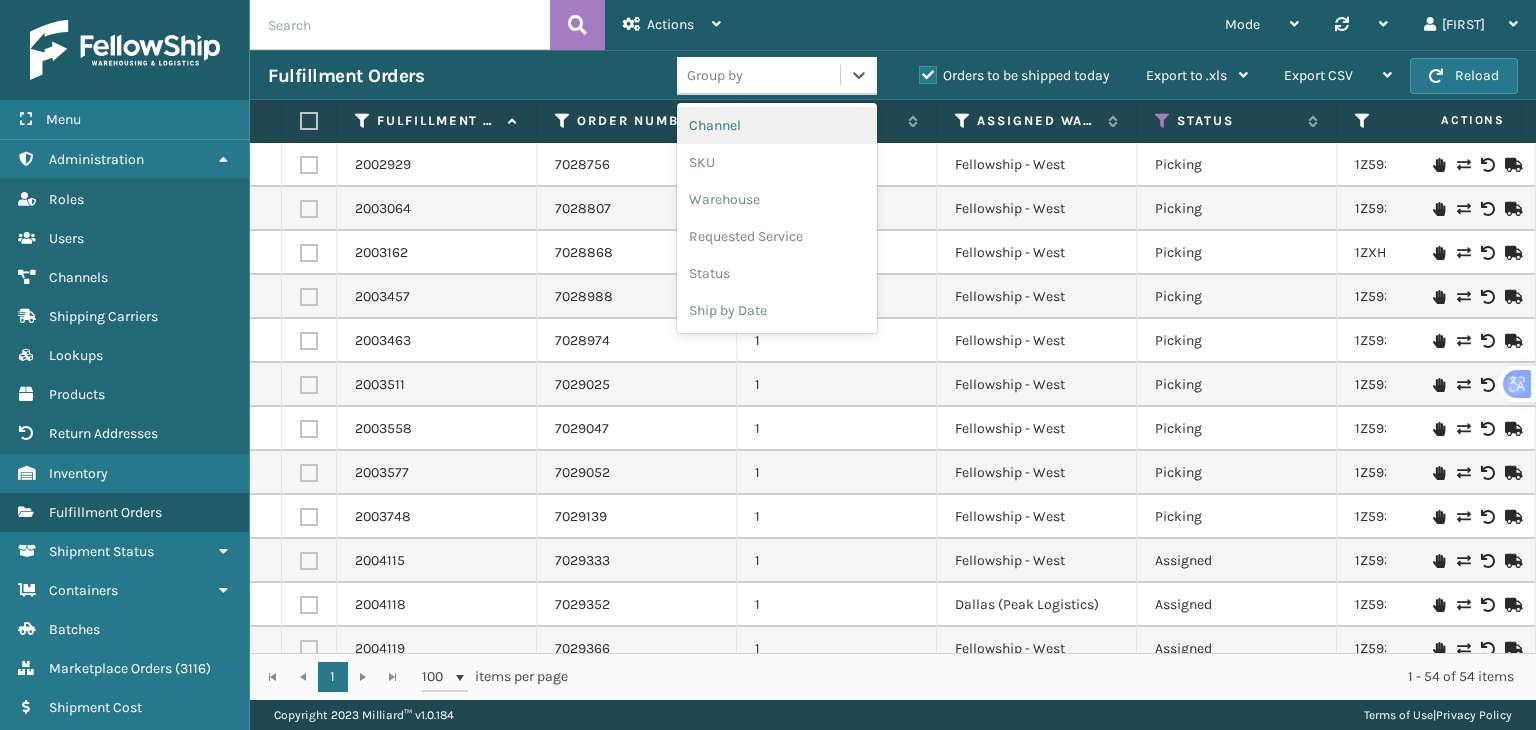 click on "Channel" at bounding box center (777, 125) 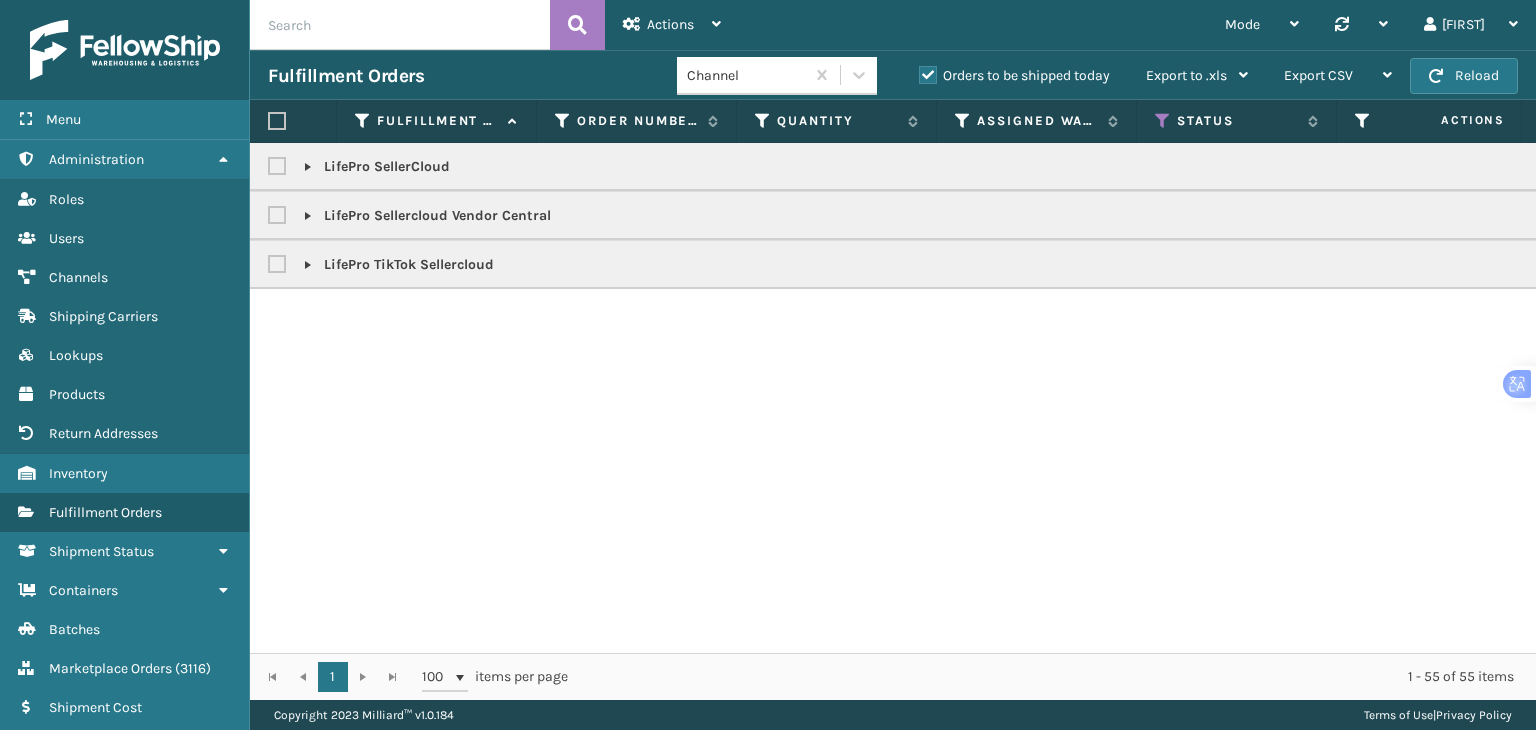 click at bounding box center (280, 264) 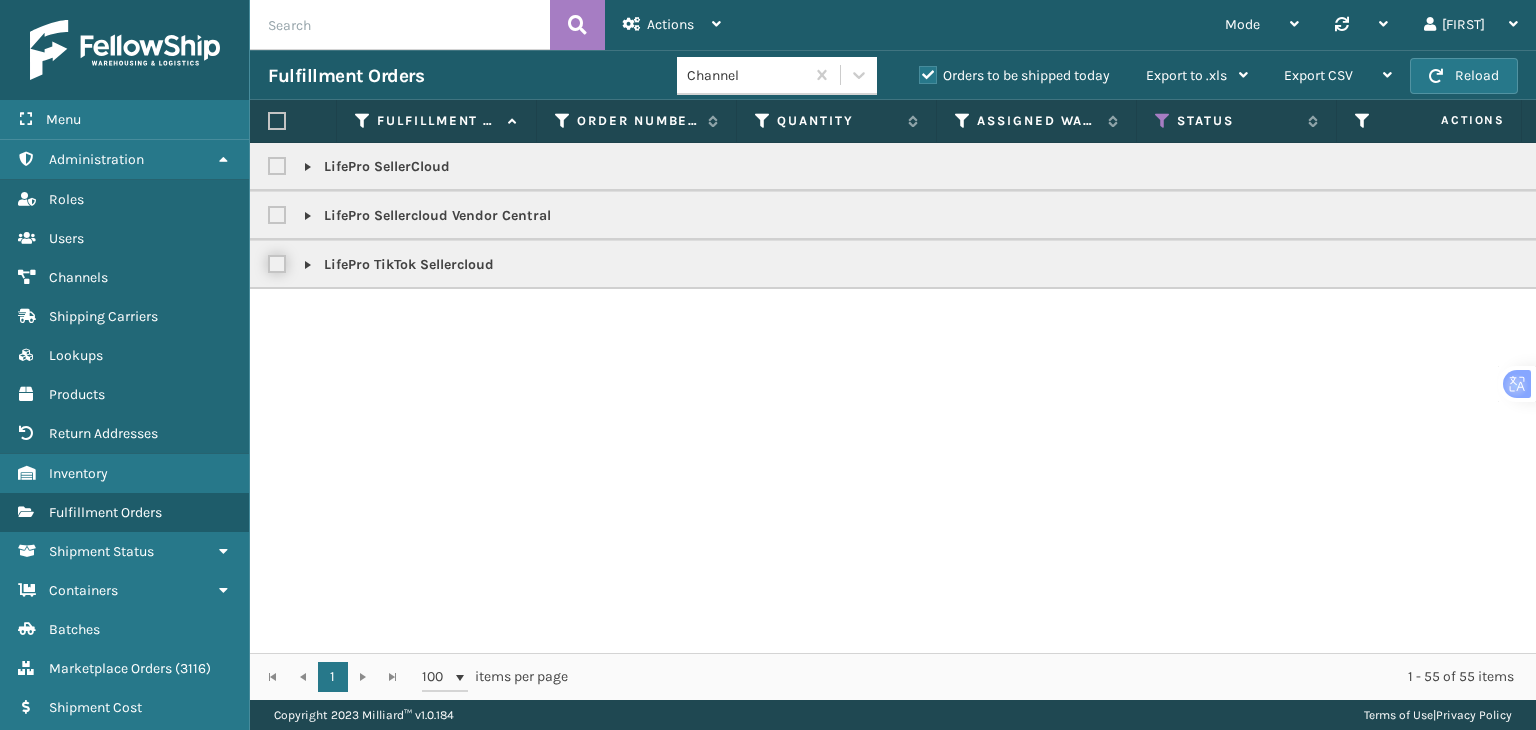 click at bounding box center (268, 259) 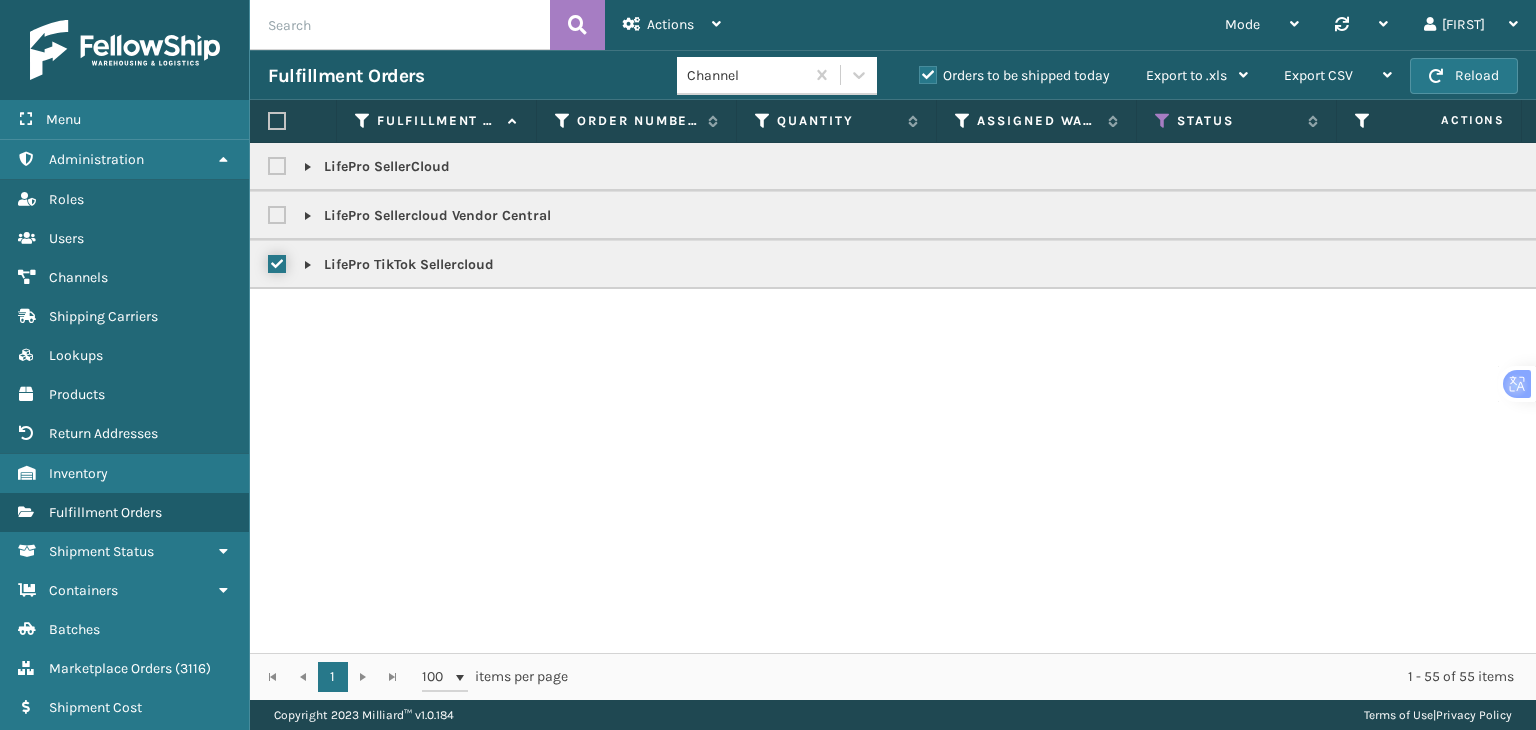 checkbox on "true" 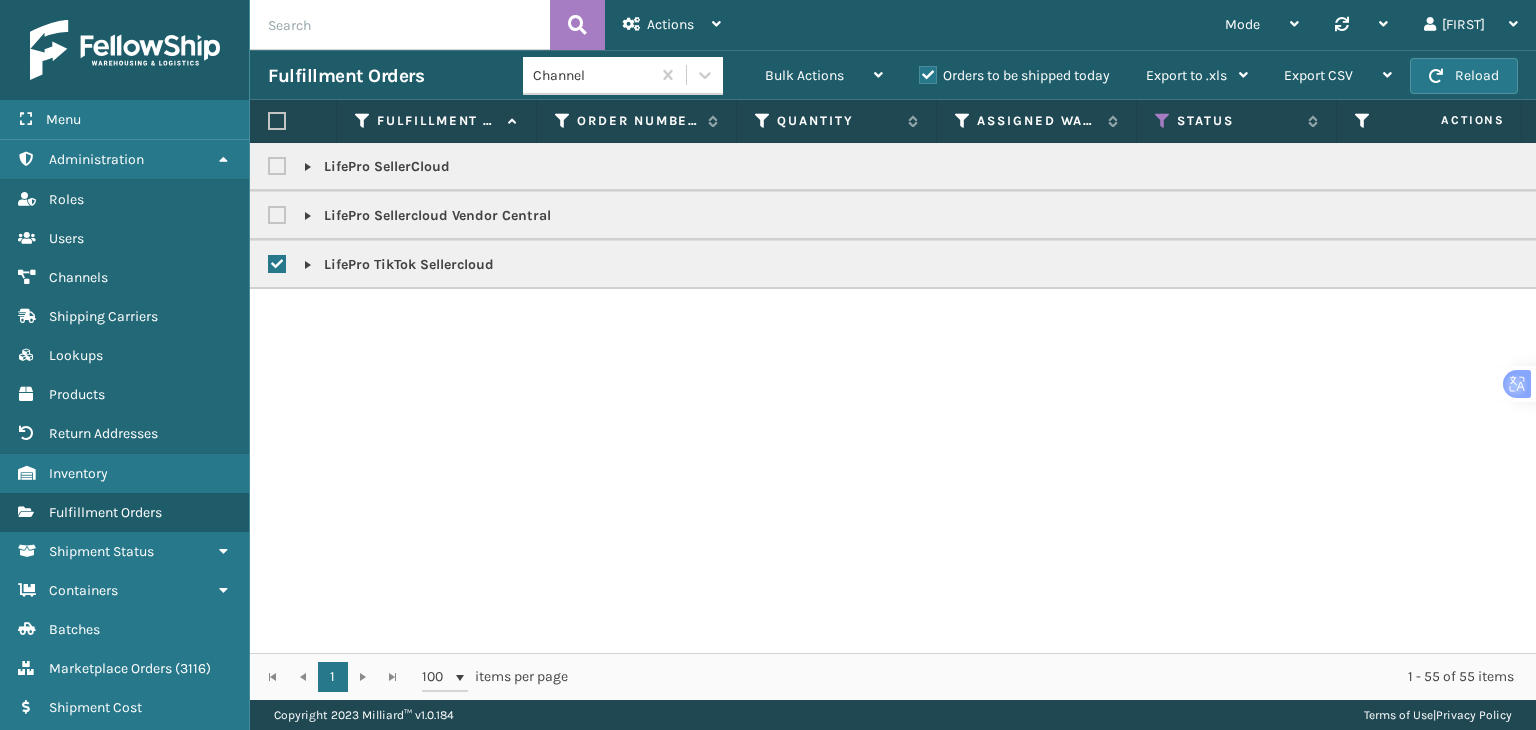 click on "Orders to be shipped today" at bounding box center (1014, 75) 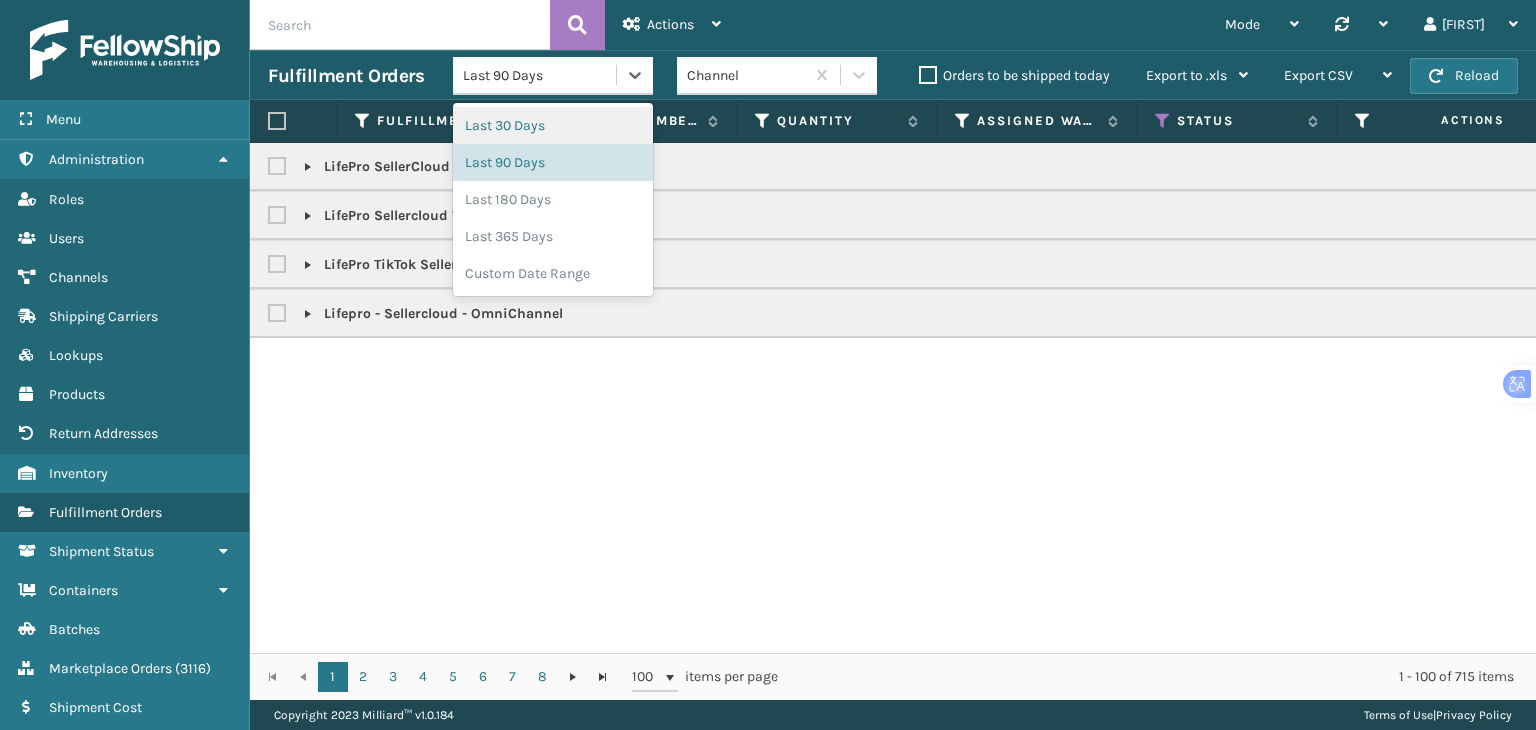 click on "Last 90 Days" at bounding box center (540, 75) 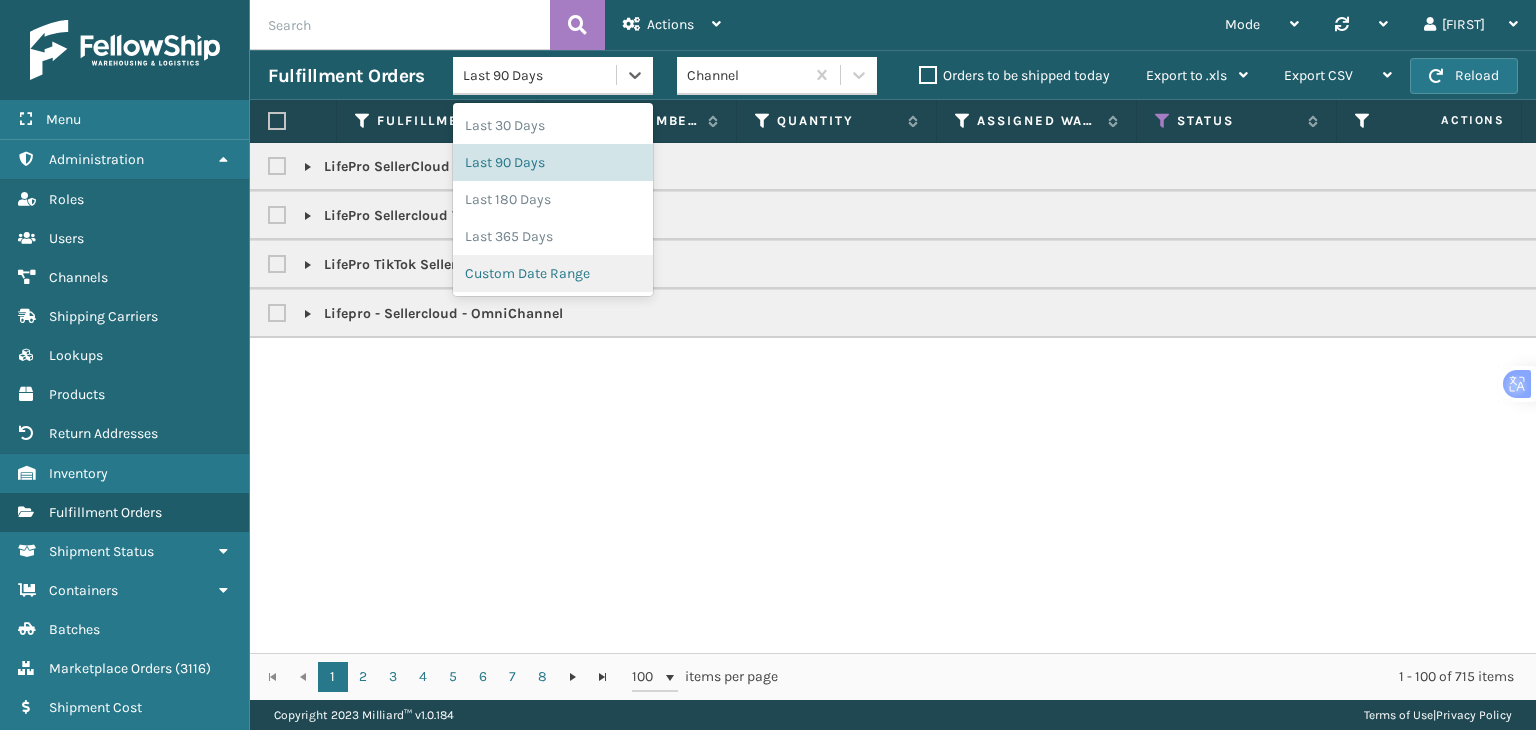 click on "Custom Date Range" at bounding box center [553, 273] 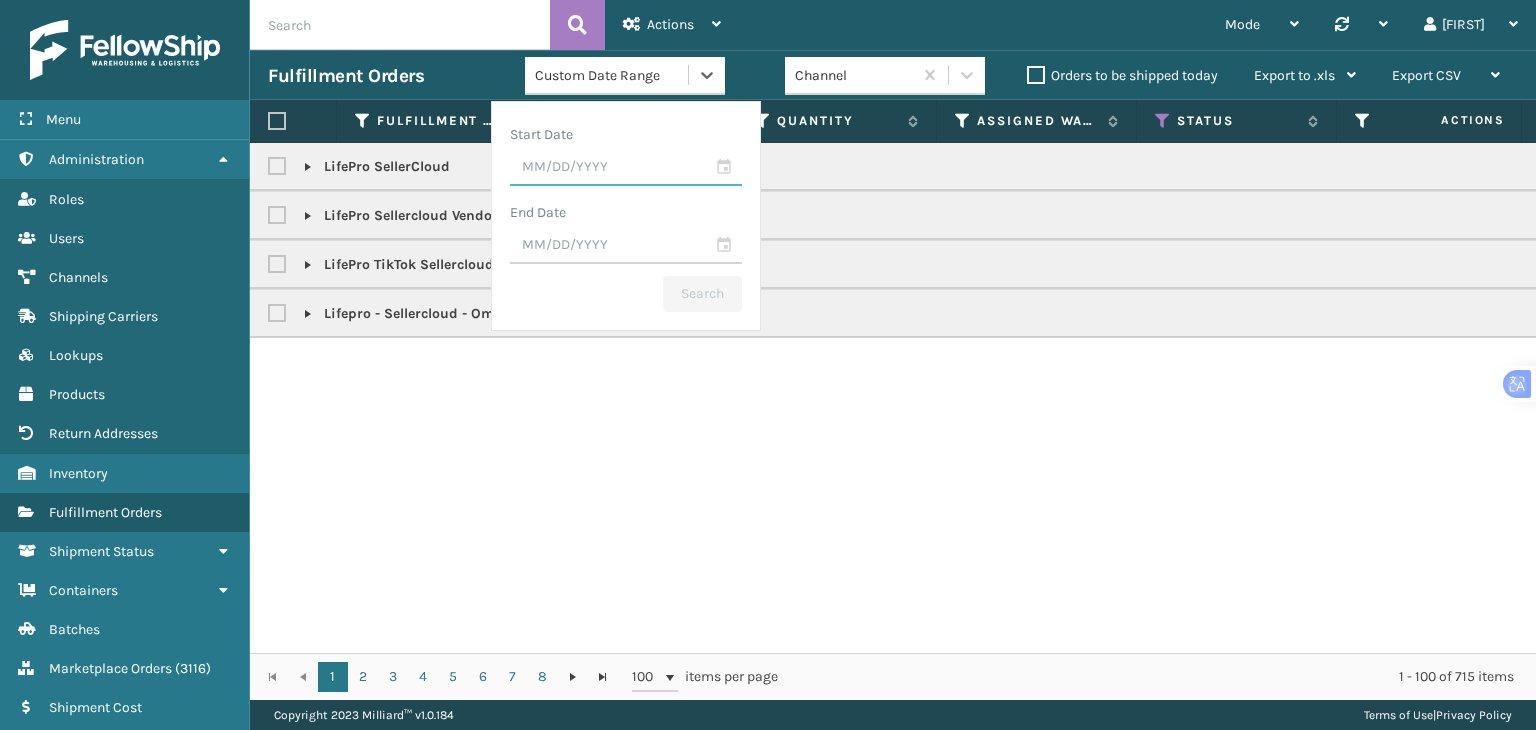 click at bounding box center (626, 168) 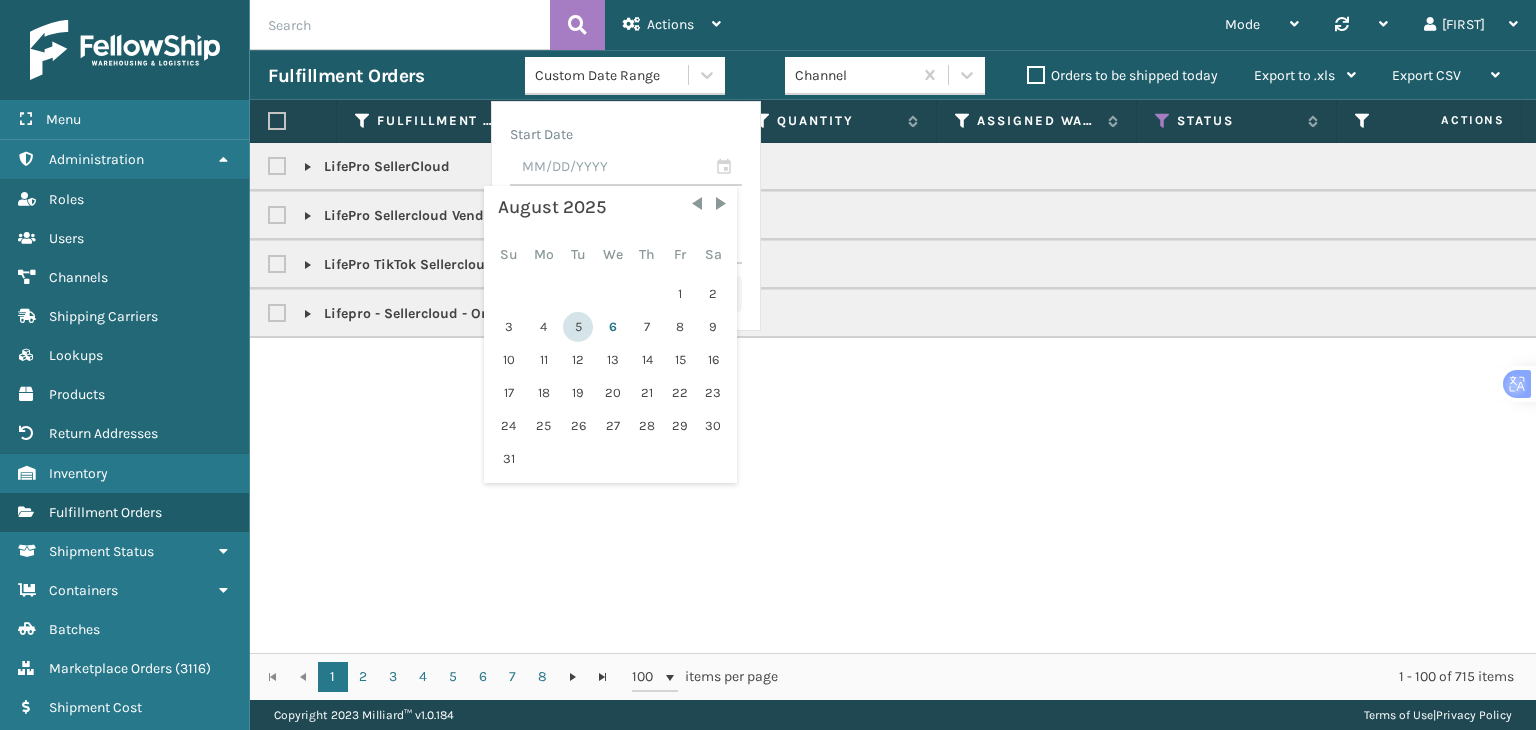 click on "5" at bounding box center [578, 327] 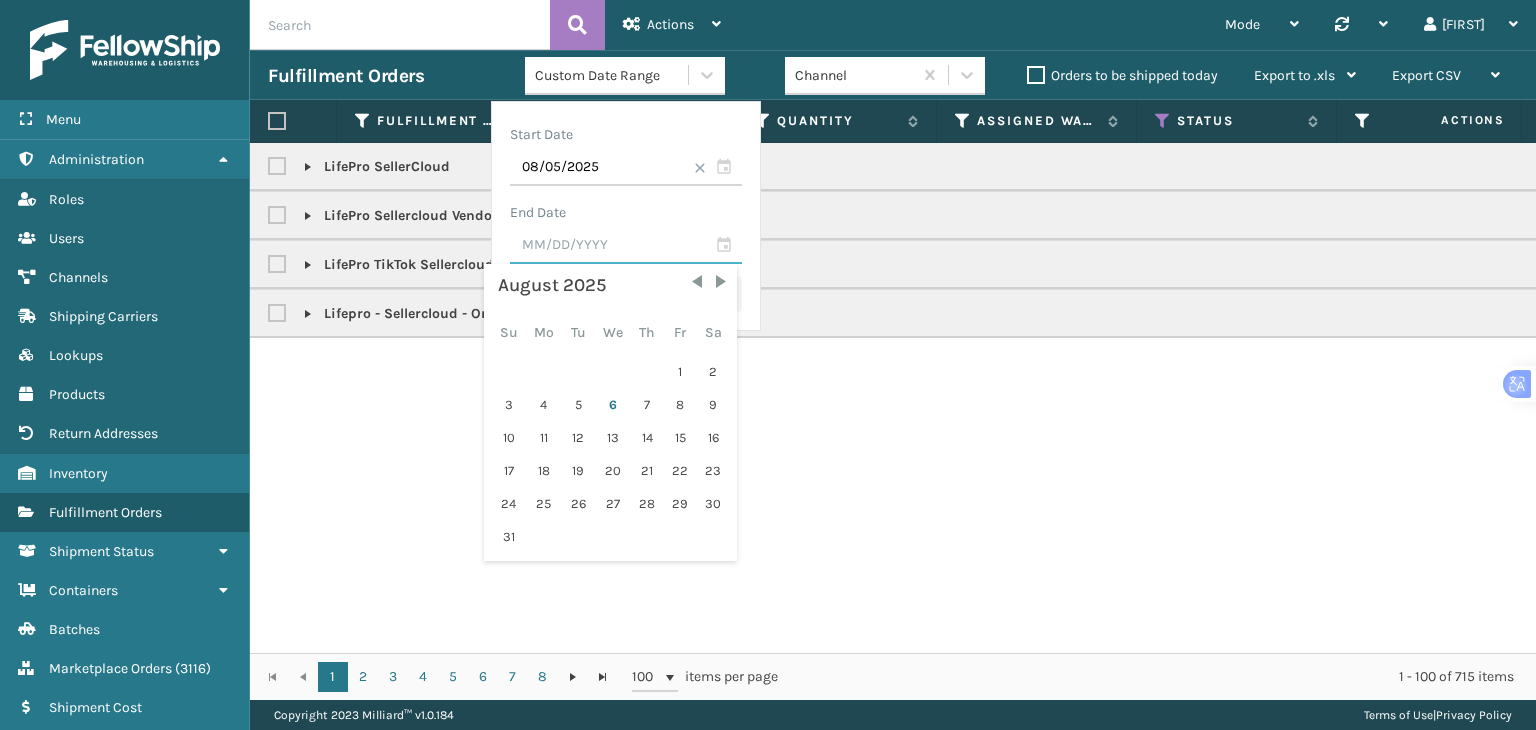 click at bounding box center [626, 246] 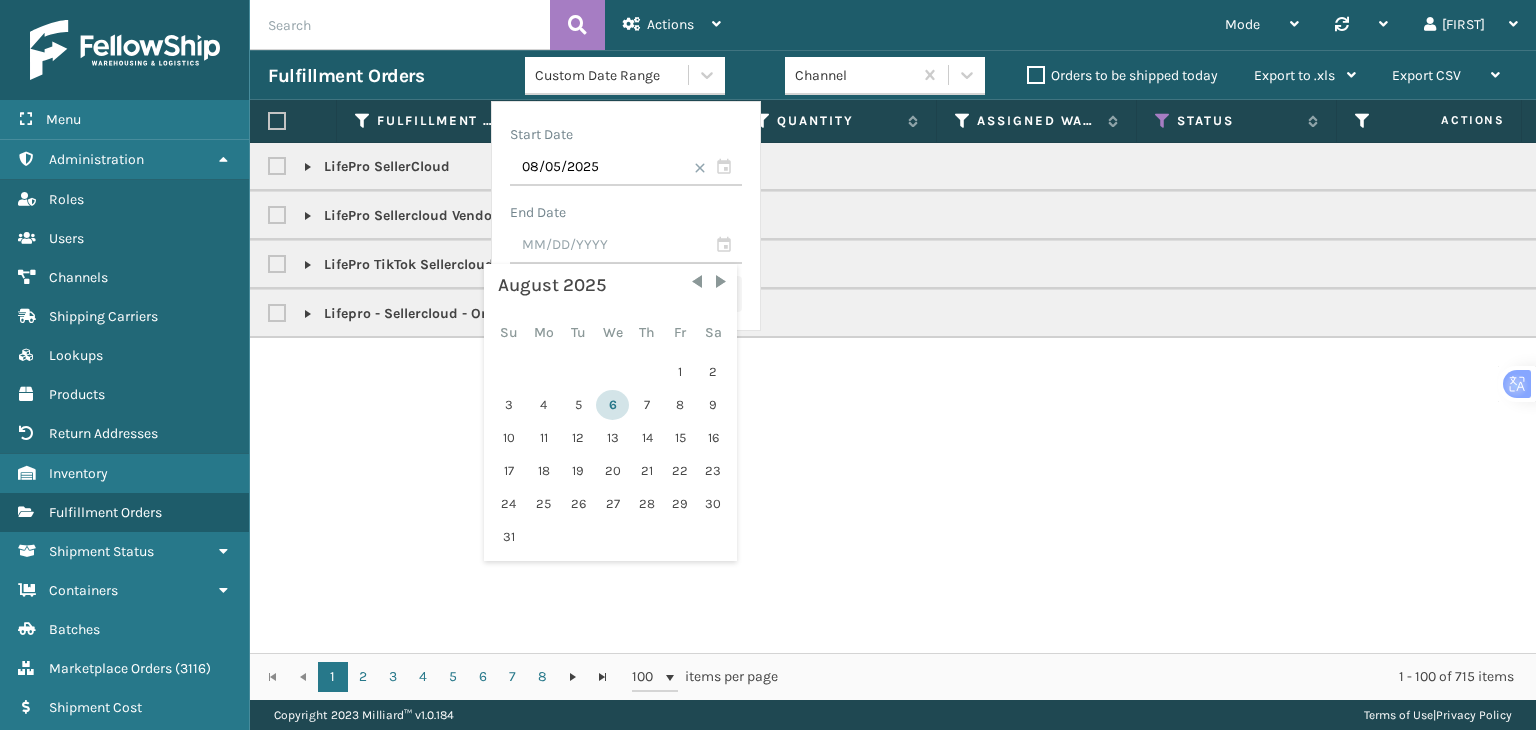 click on "6" at bounding box center [612, 405] 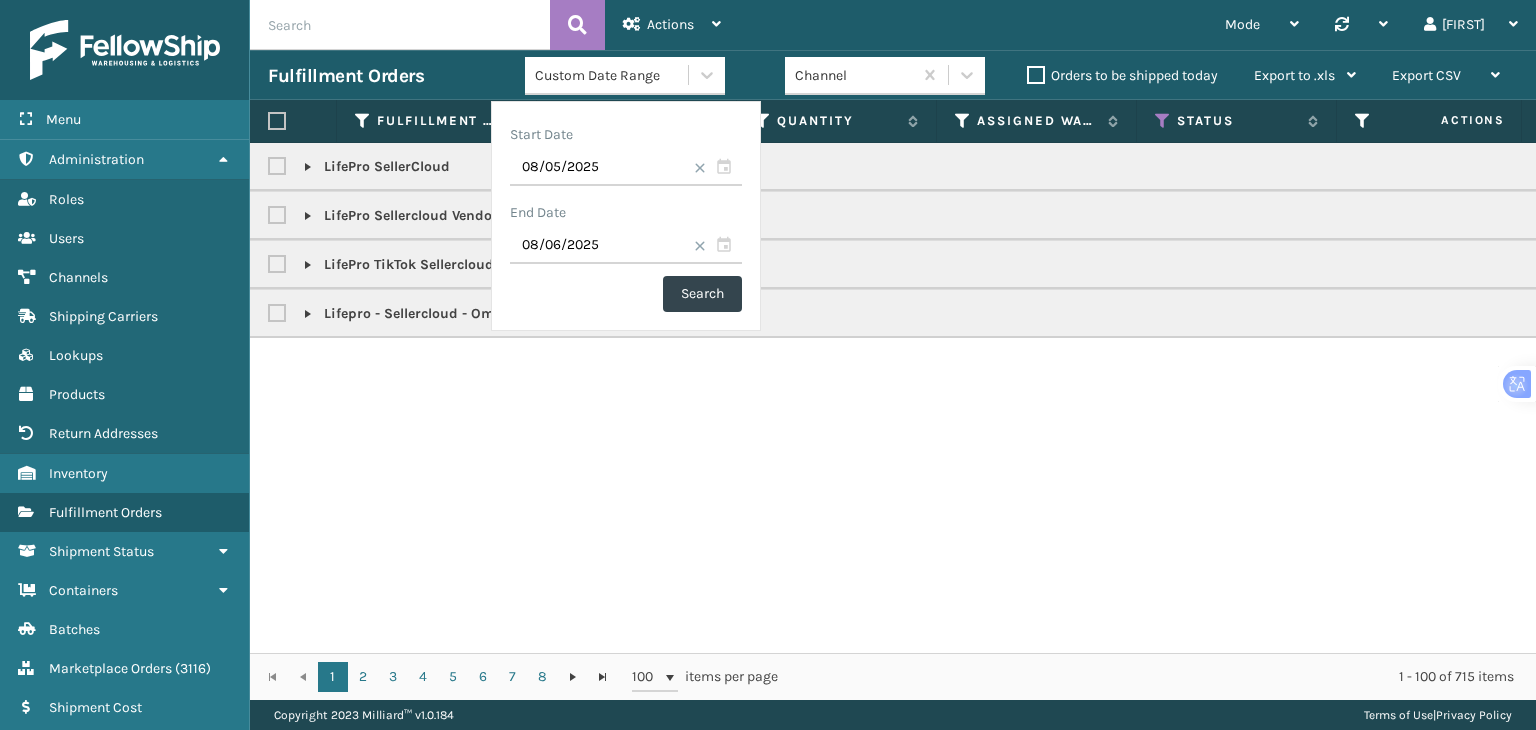 click on "LifePro SellerCloud LifePro Sellercloud Vendor Central LifePro TikTok Sellercloud Lifepro - Sellercloud - OmniChannel" at bounding box center [893, 398] 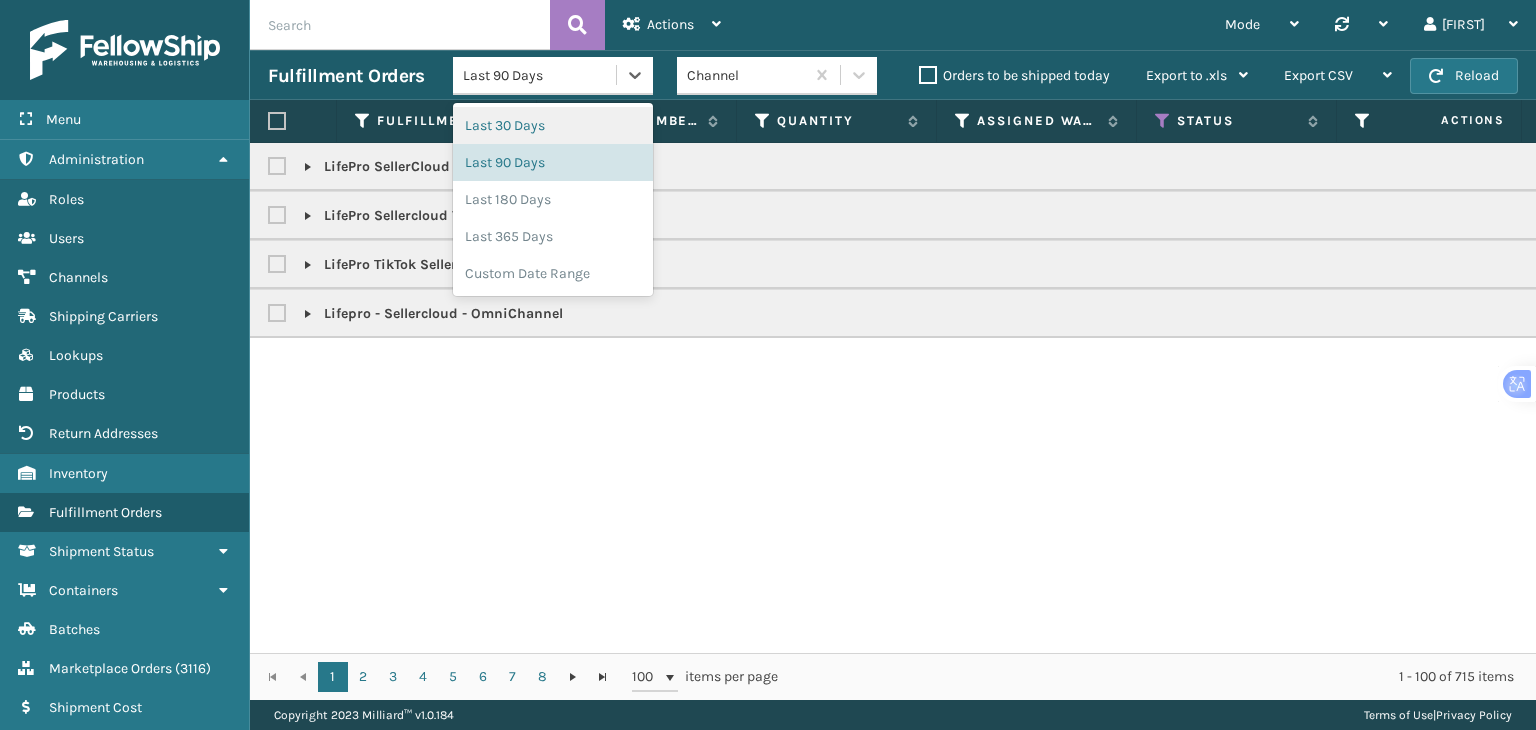 click on "Last 90 Days" at bounding box center [540, 75] 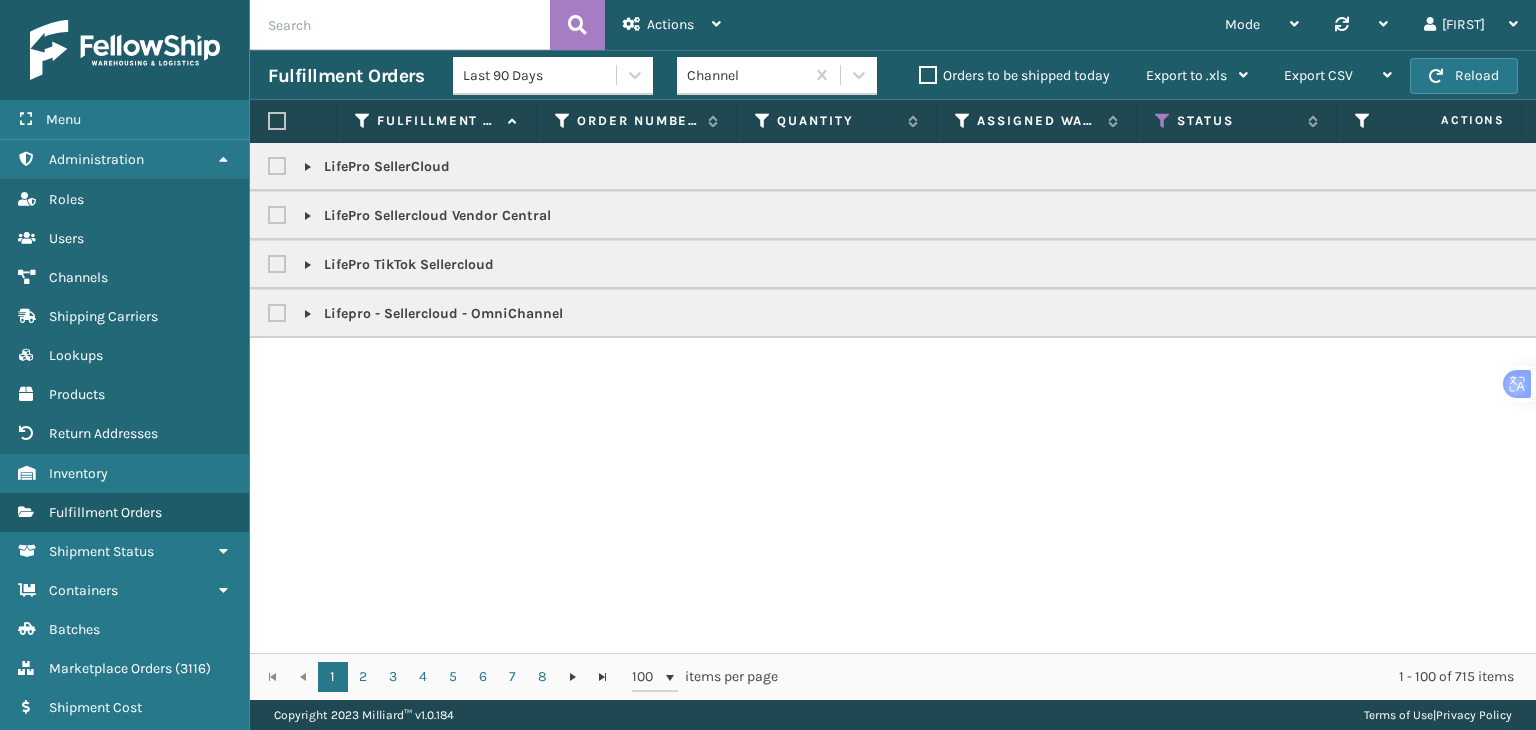 click on "Lifepro - Sellercloud - OmniChannel" at bounding box center (1268, 313) 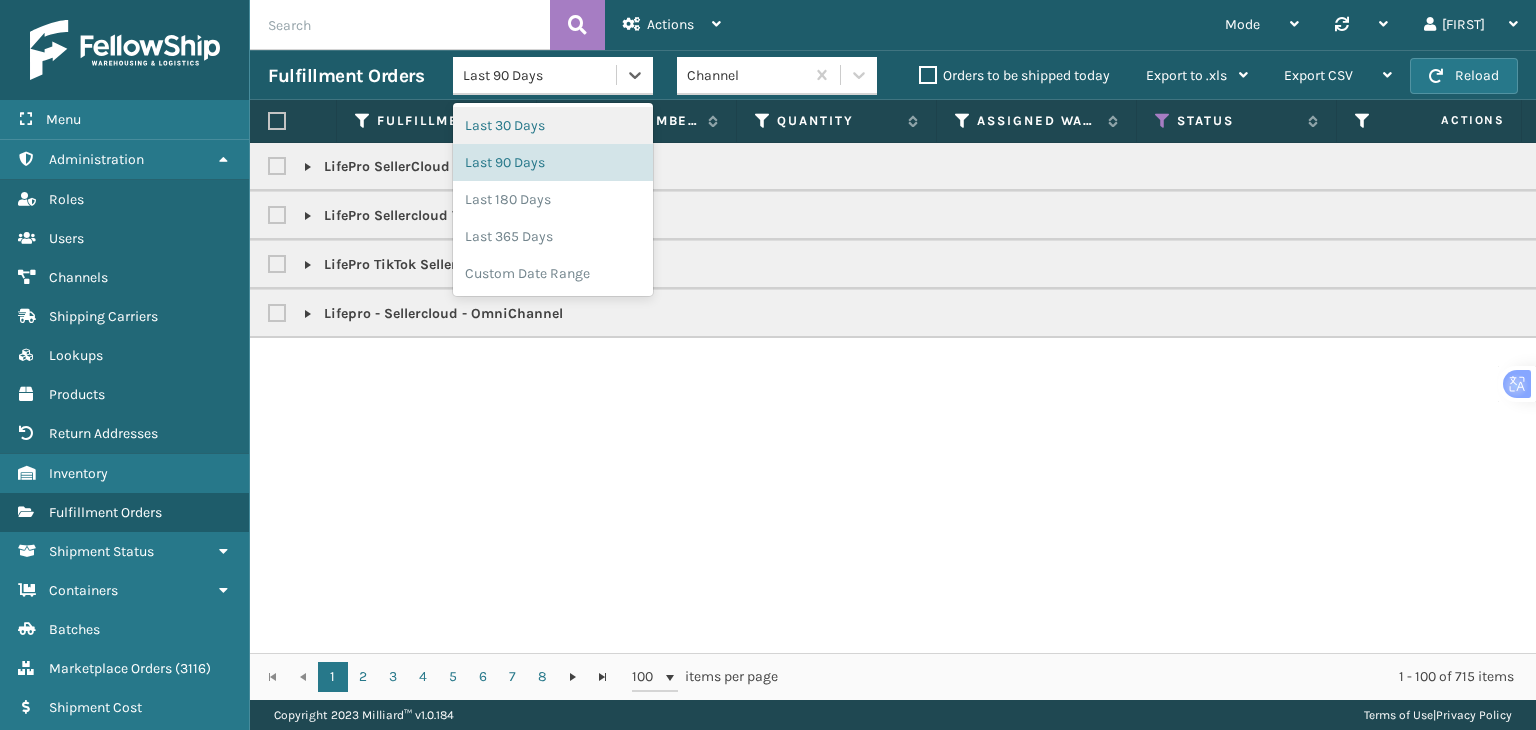 click on "Last 90 Days" at bounding box center (553, 76) 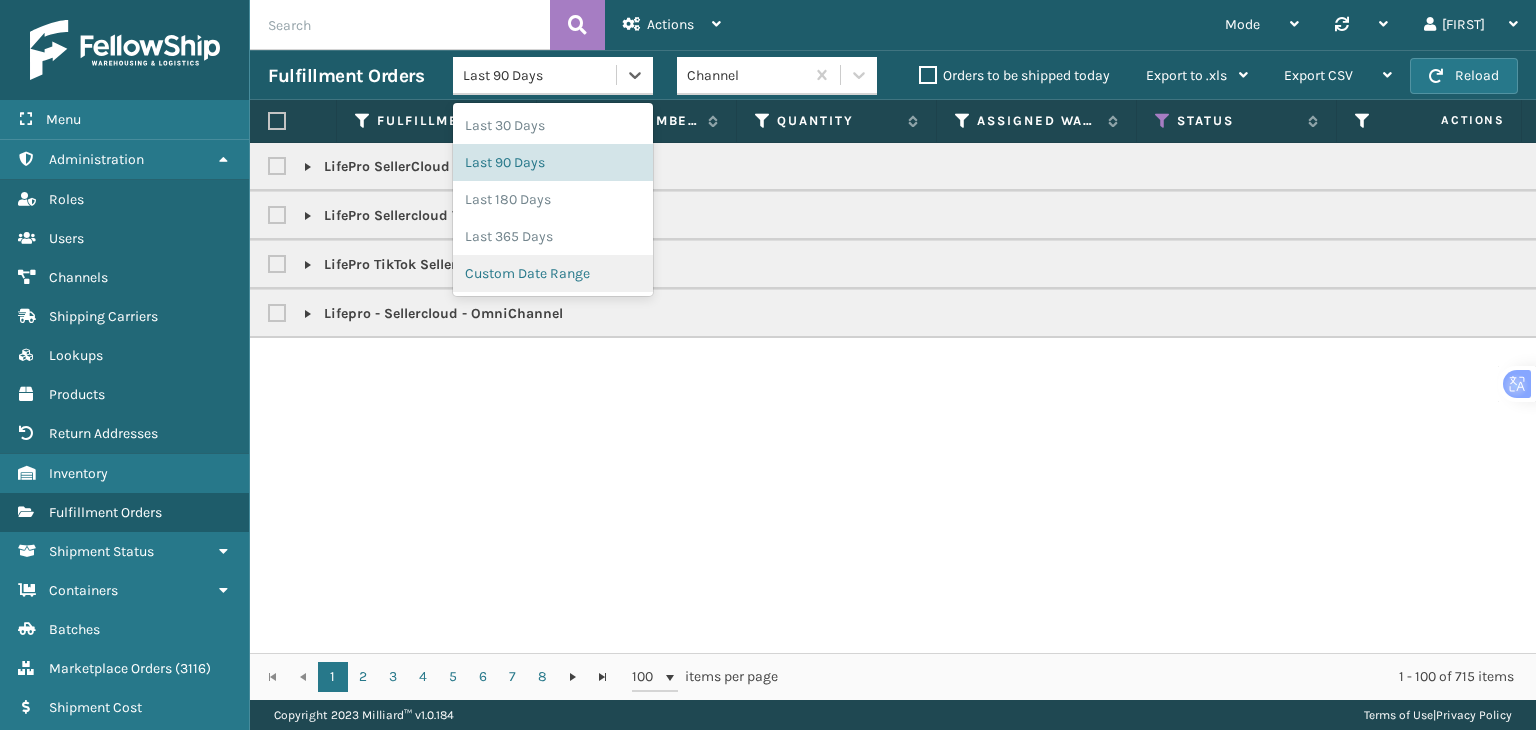 click on "Custom Date Range" at bounding box center (553, 273) 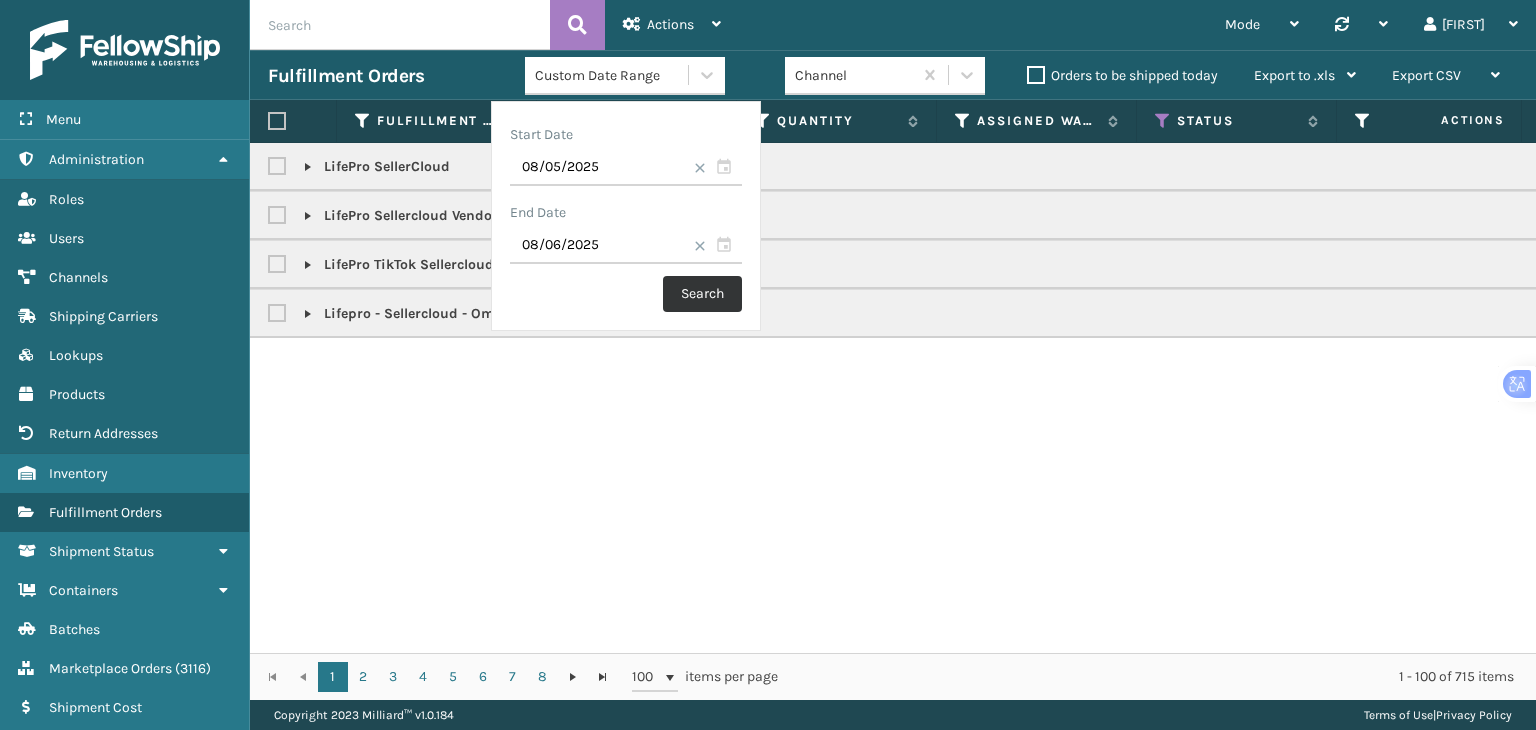 click on "Search" at bounding box center (702, 294) 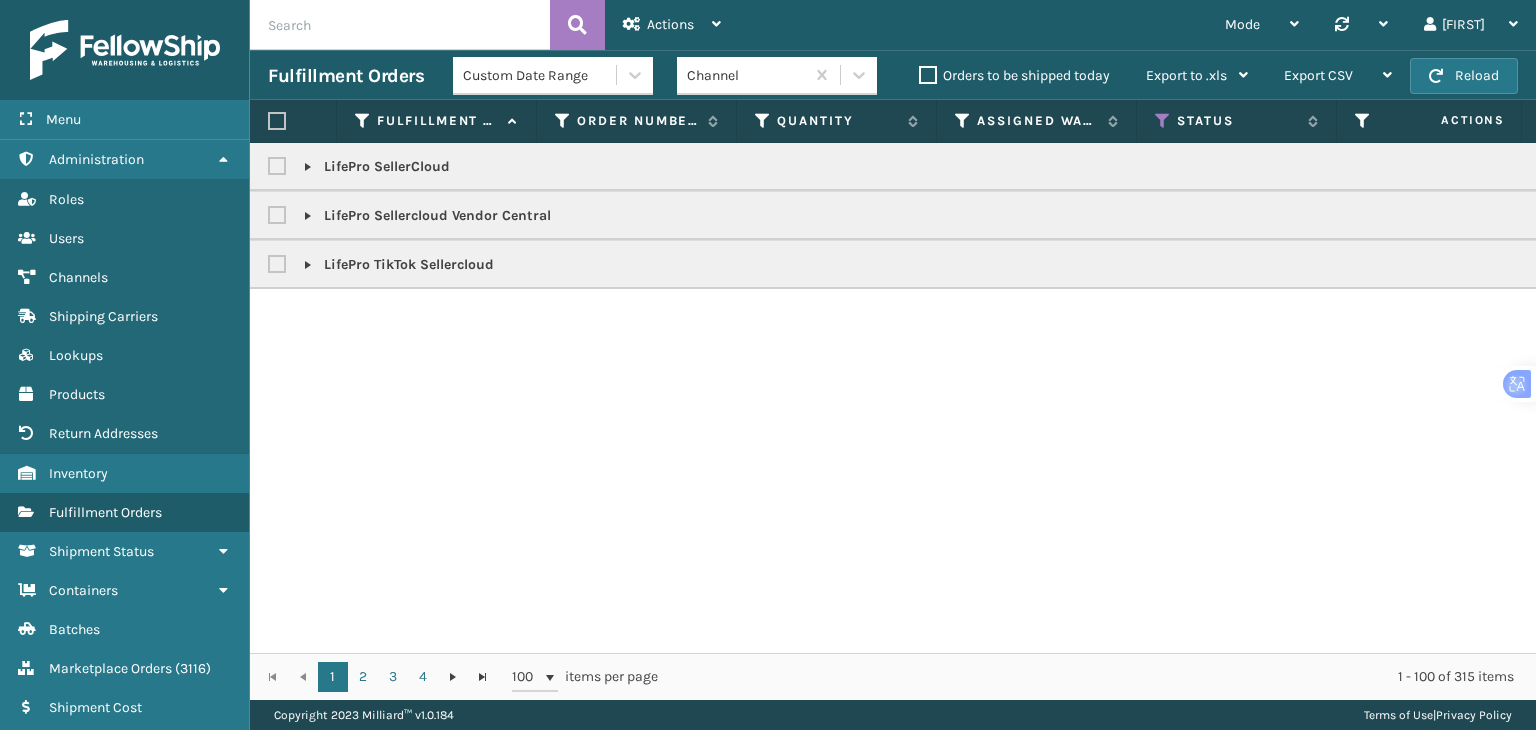 click on "LifePro TikTok Sellercloud" at bounding box center (1268, 265) 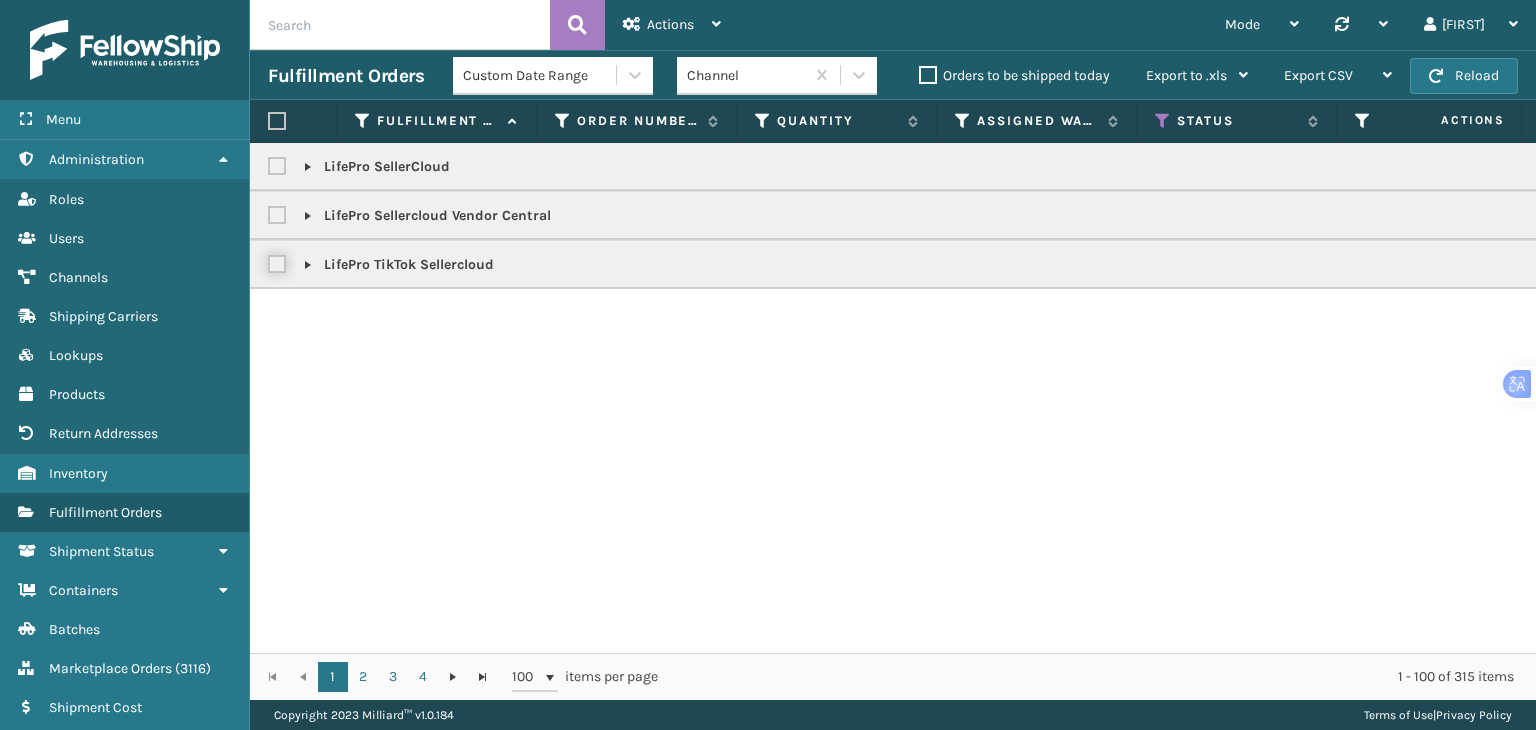 click at bounding box center [268, 259] 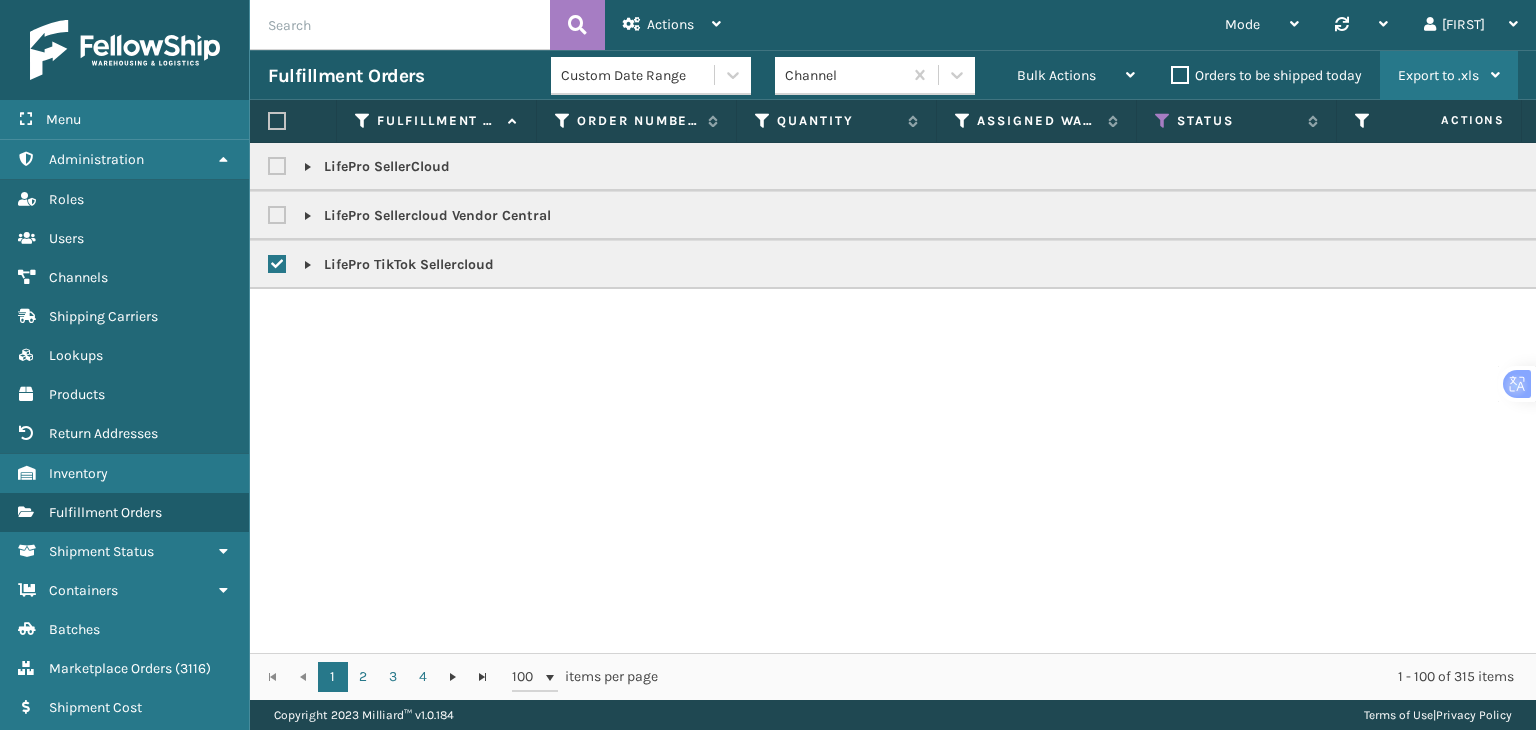 click on "Export to .xls" at bounding box center [1438, 75] 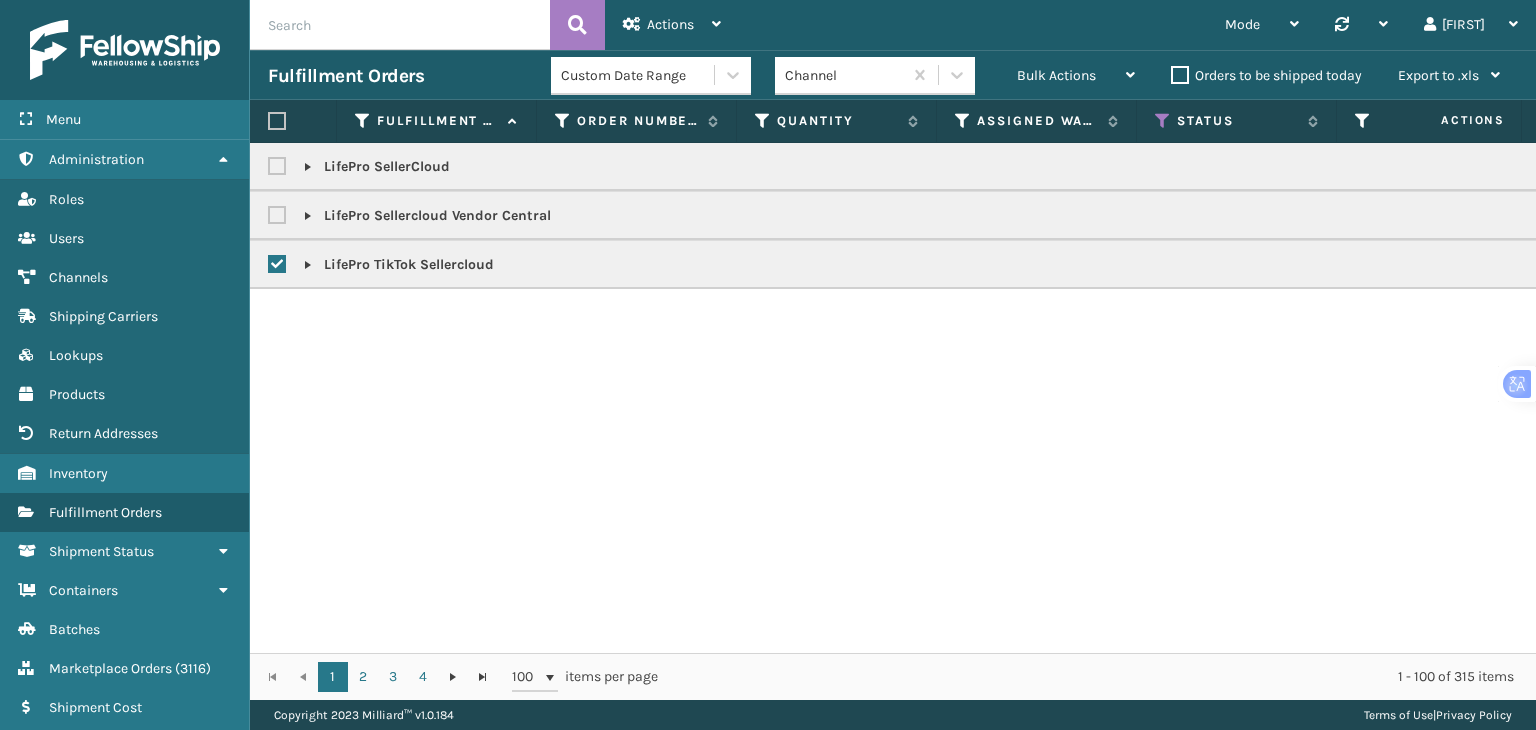 click on "LifePro SellerCloud LifePro Sellercloud Vendor Central LifePro TikTok Sellercloud" at bounding box center (893, 398) 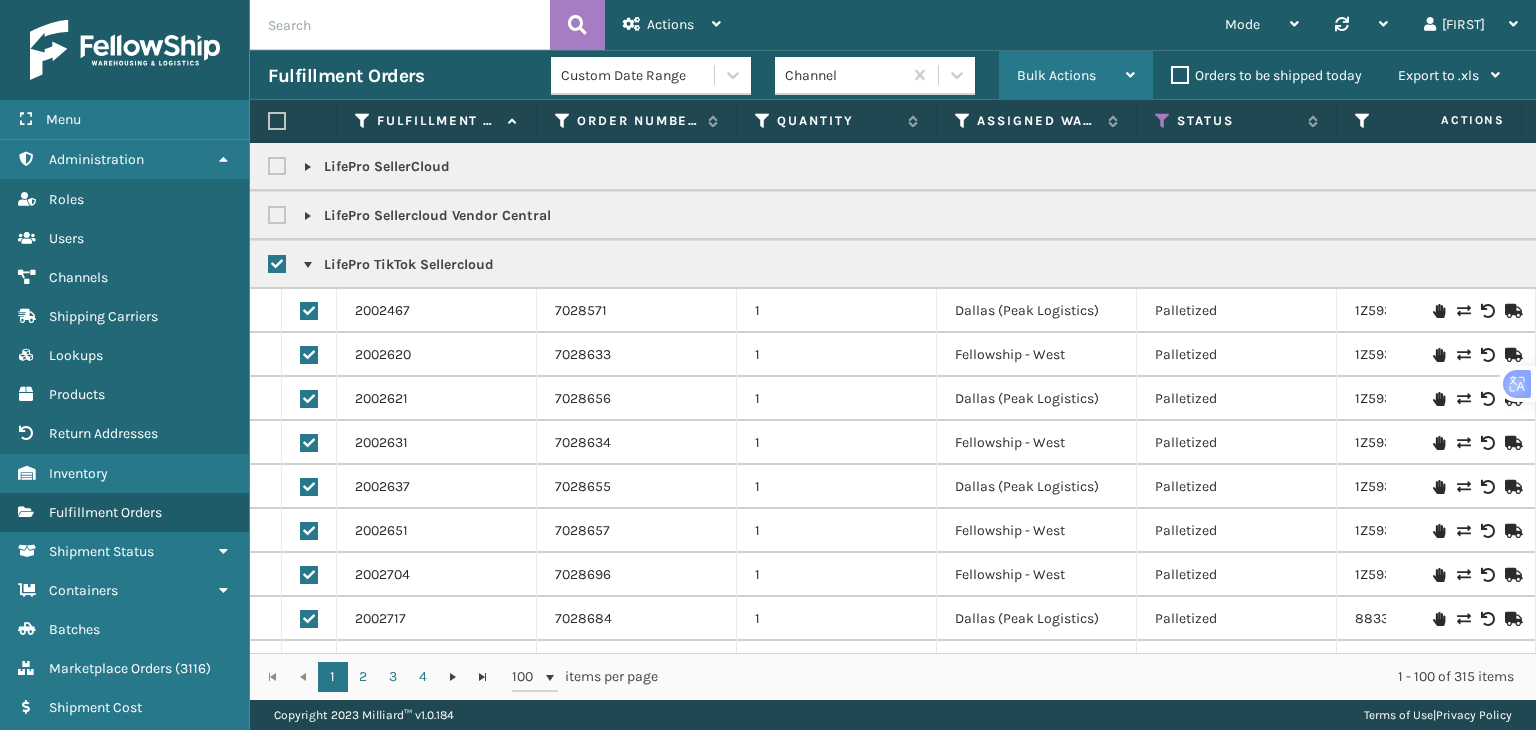 click on "Bulk Actions" at bounding box center (1056, 75) 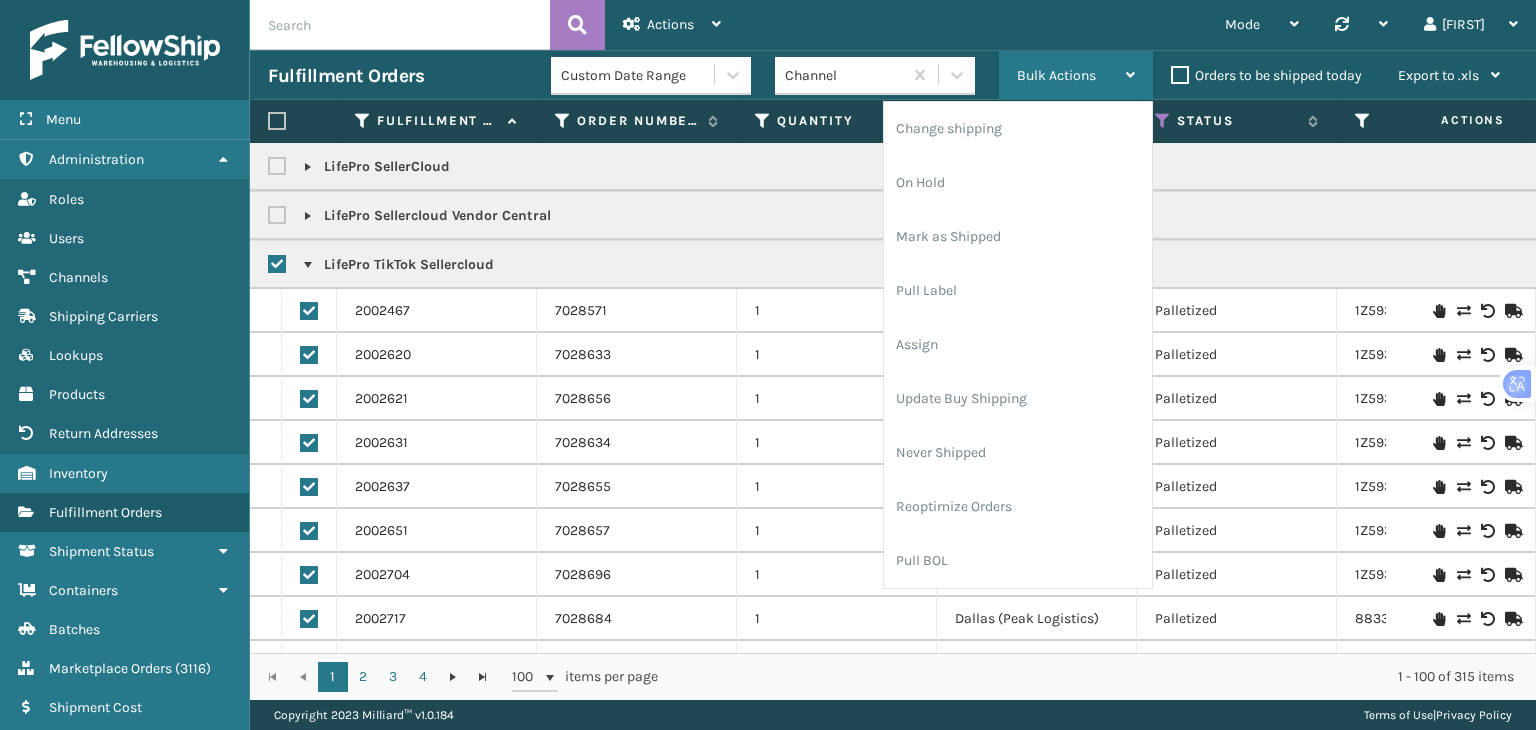 click on "Bulk Actions" at bounding box center [1056, 75] 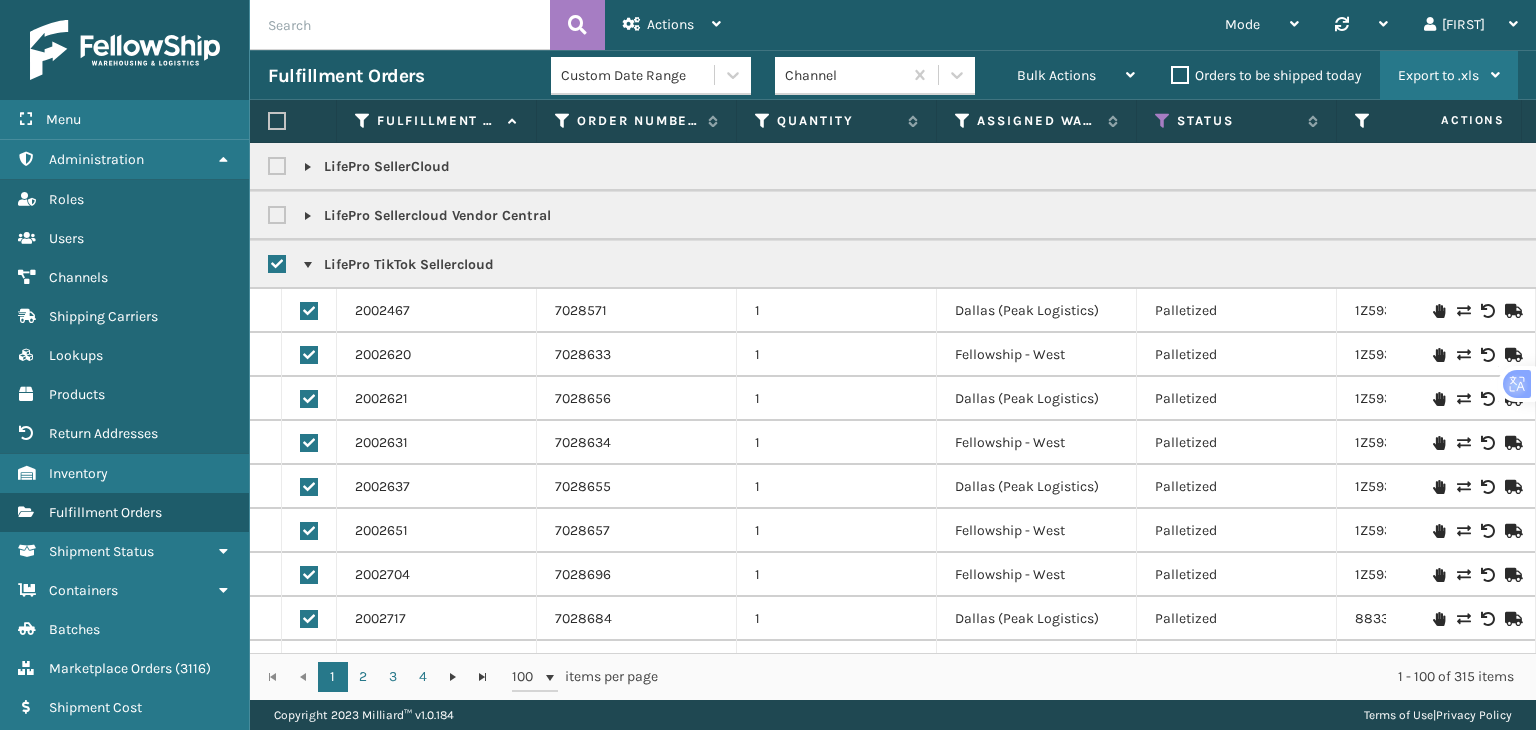 click on "Export to .xls" at bounding box center (1438, 75) 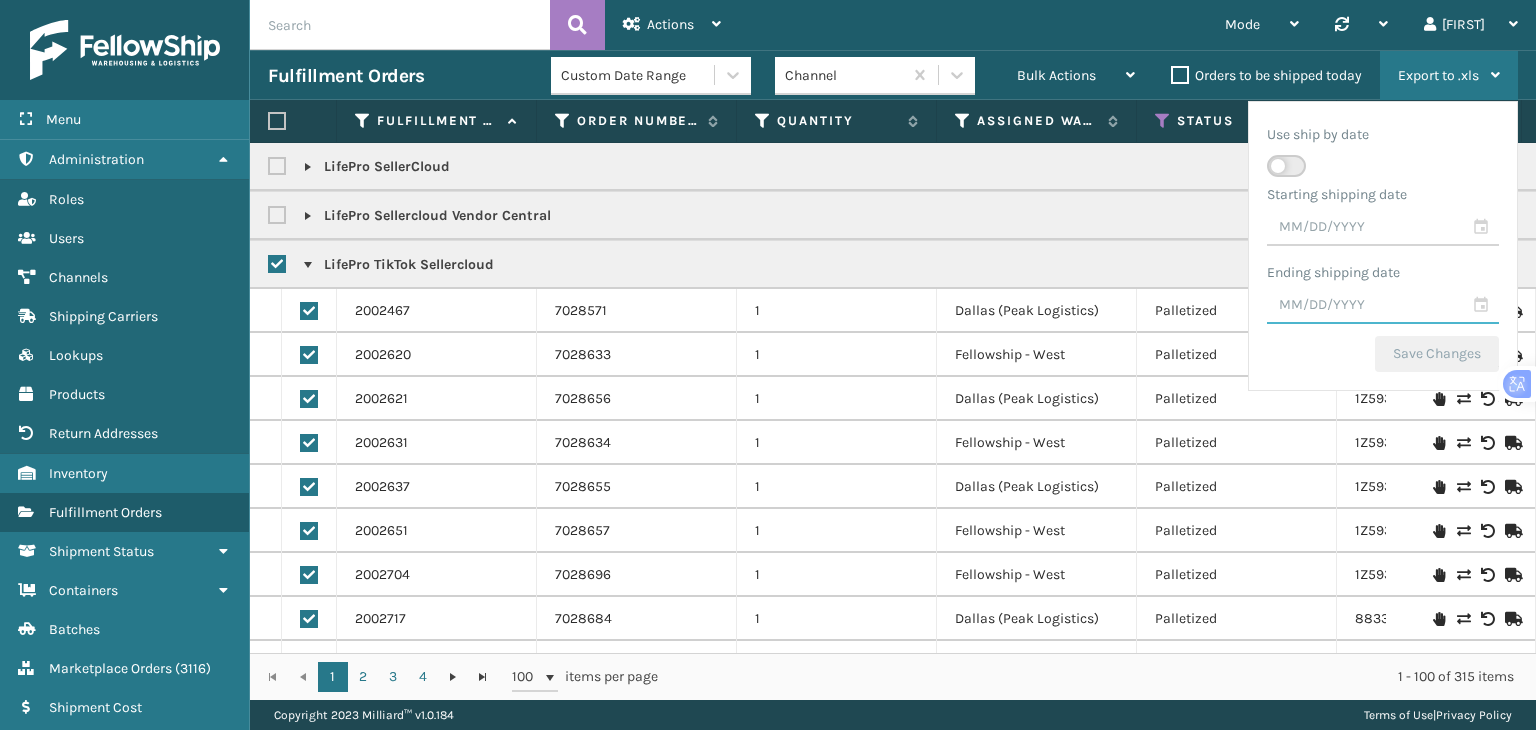 click at bounding box center [1383, 306] 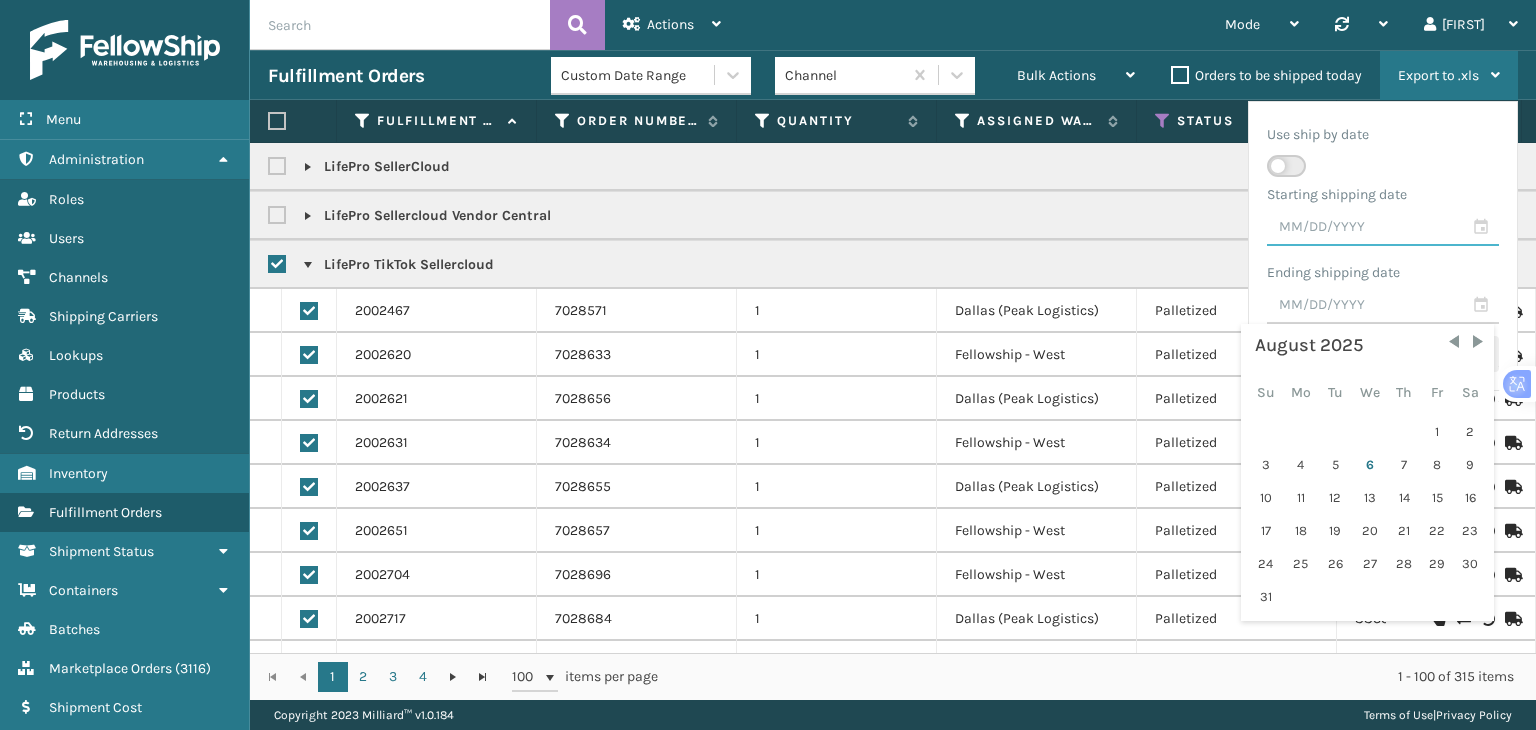 click at bounding box center (1383, 228) 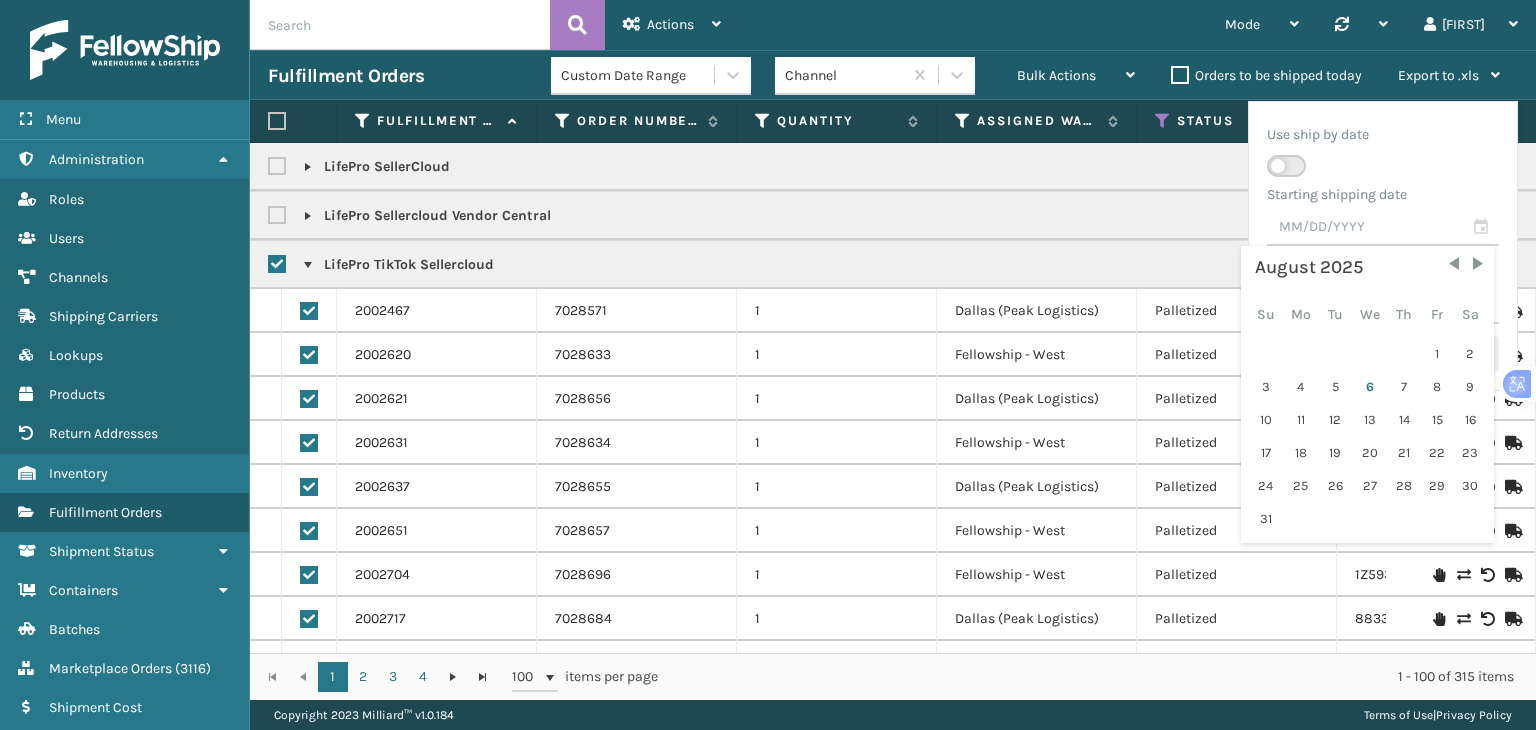 click on "Mode Regular Mode Picking Mode Labeling Mode Palletizing Mode Exit Scan Mode Synchronise all channels   [FIRST] Log Out" at bounding box center (1137, 25) 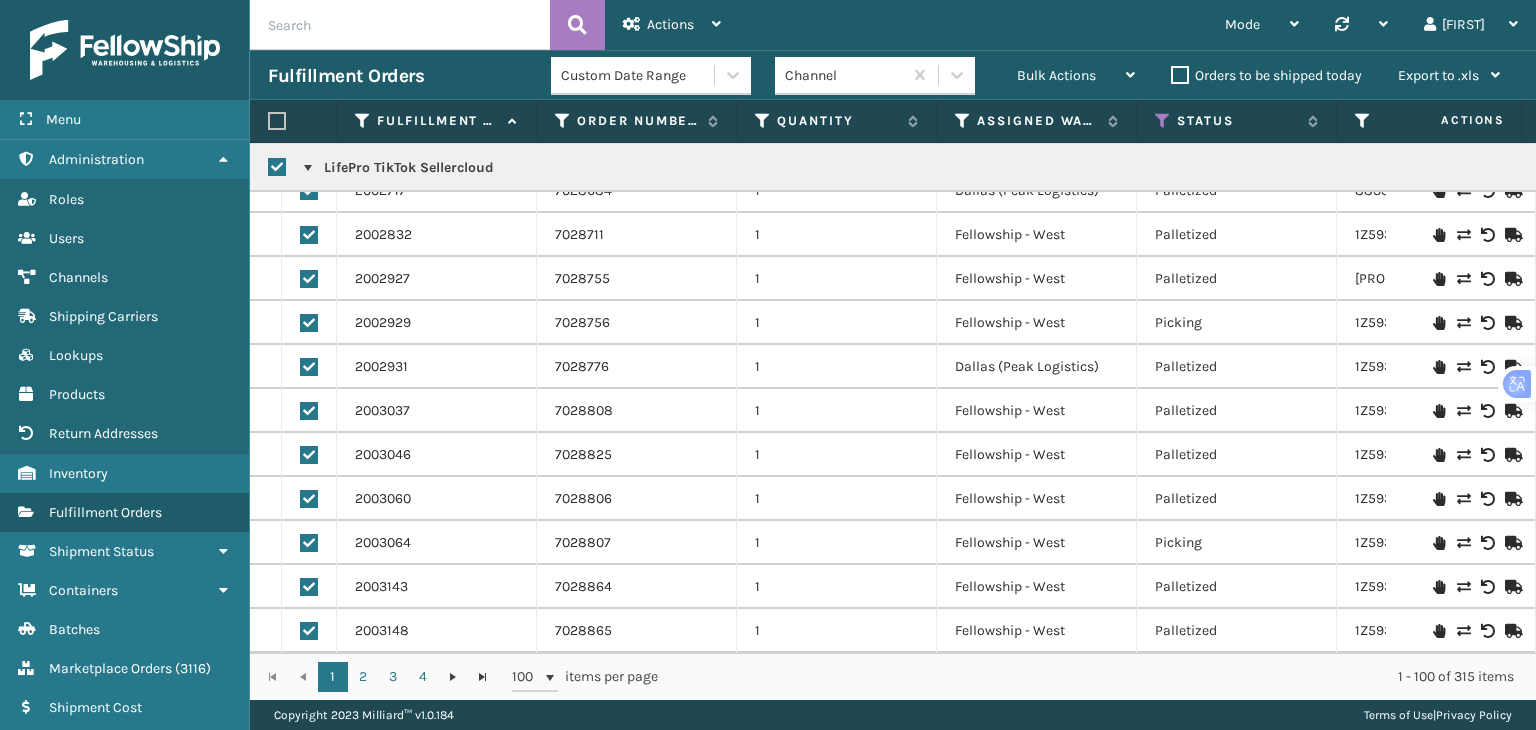 scroll, scrollTop: 442, scrollLeft: 52, axis: both 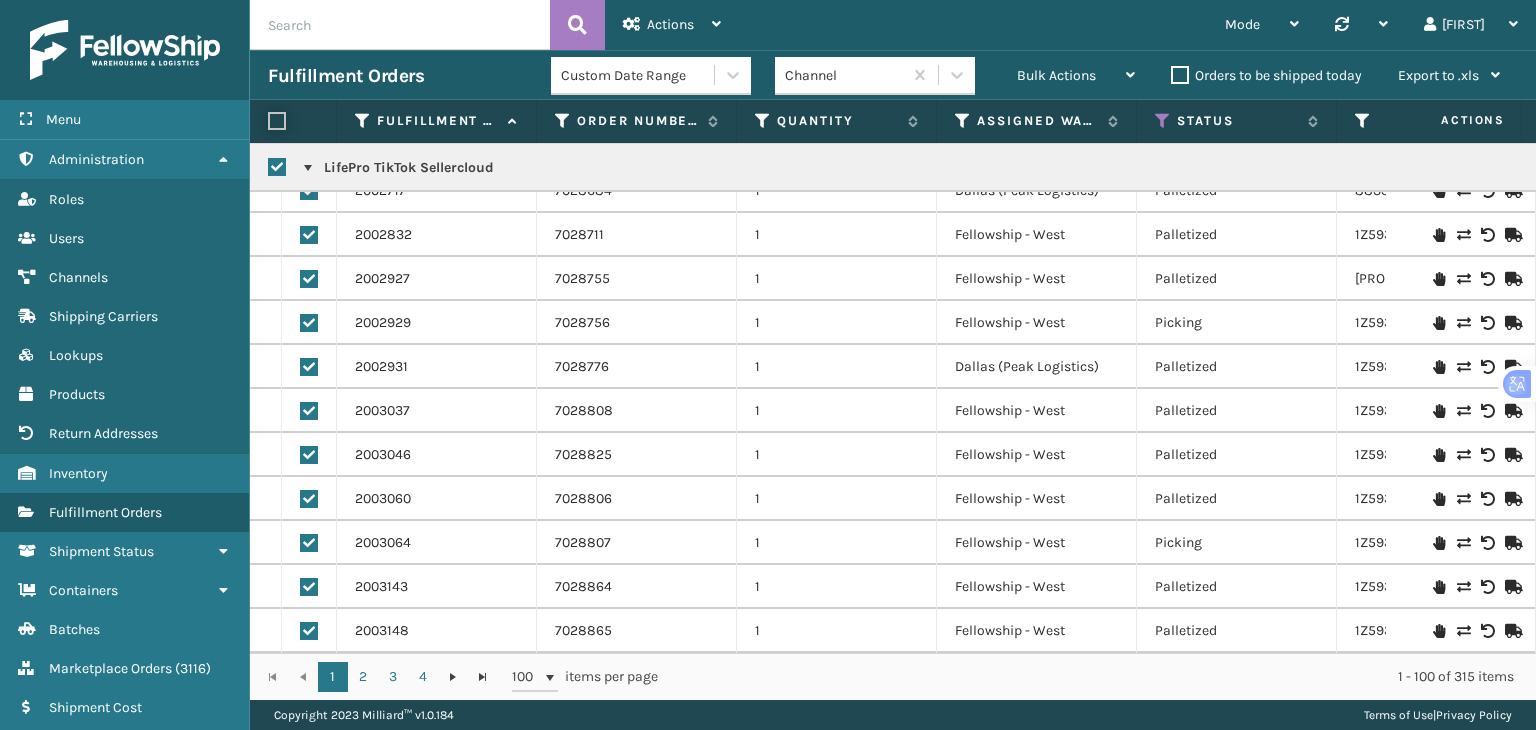 click at bounding box center (268, 121) 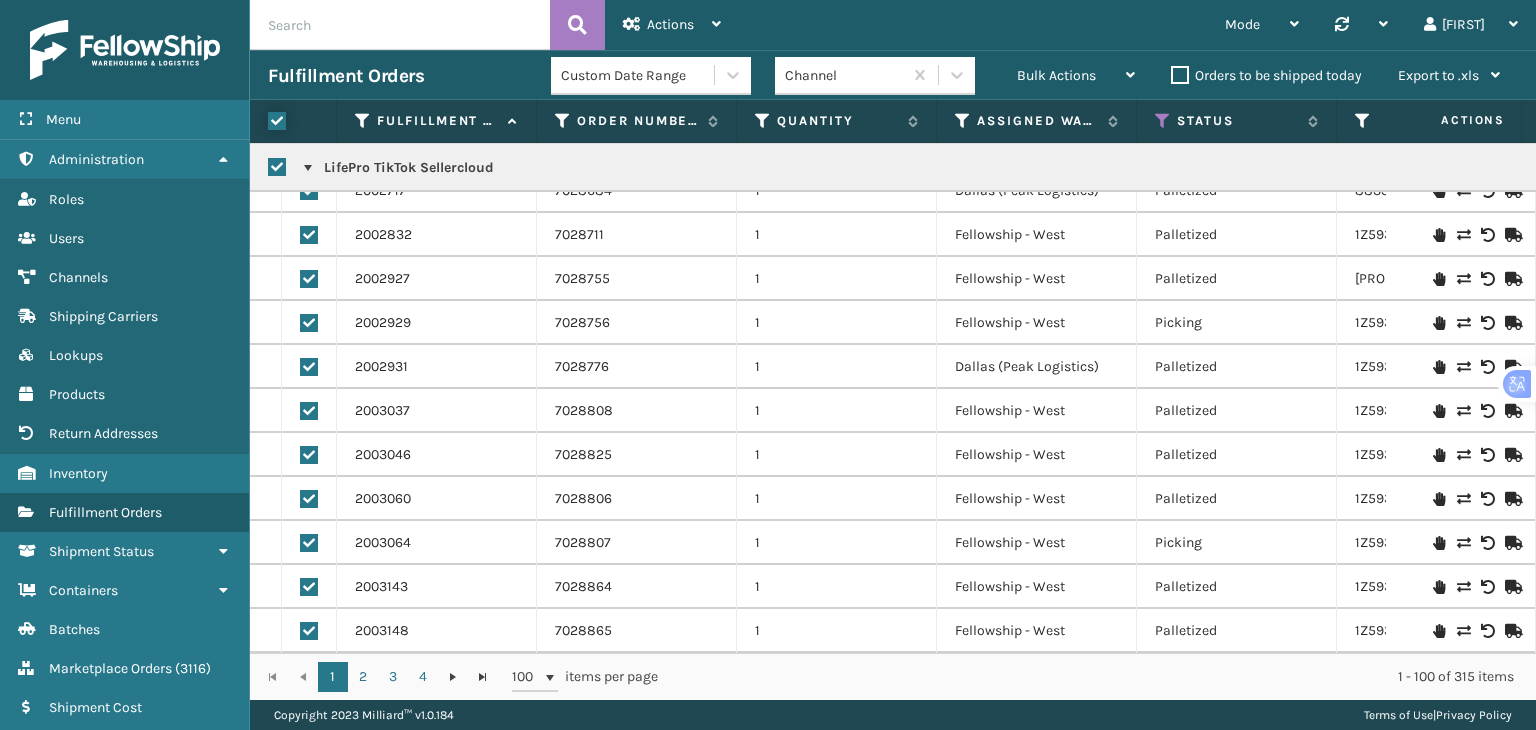 checkbox on "true" 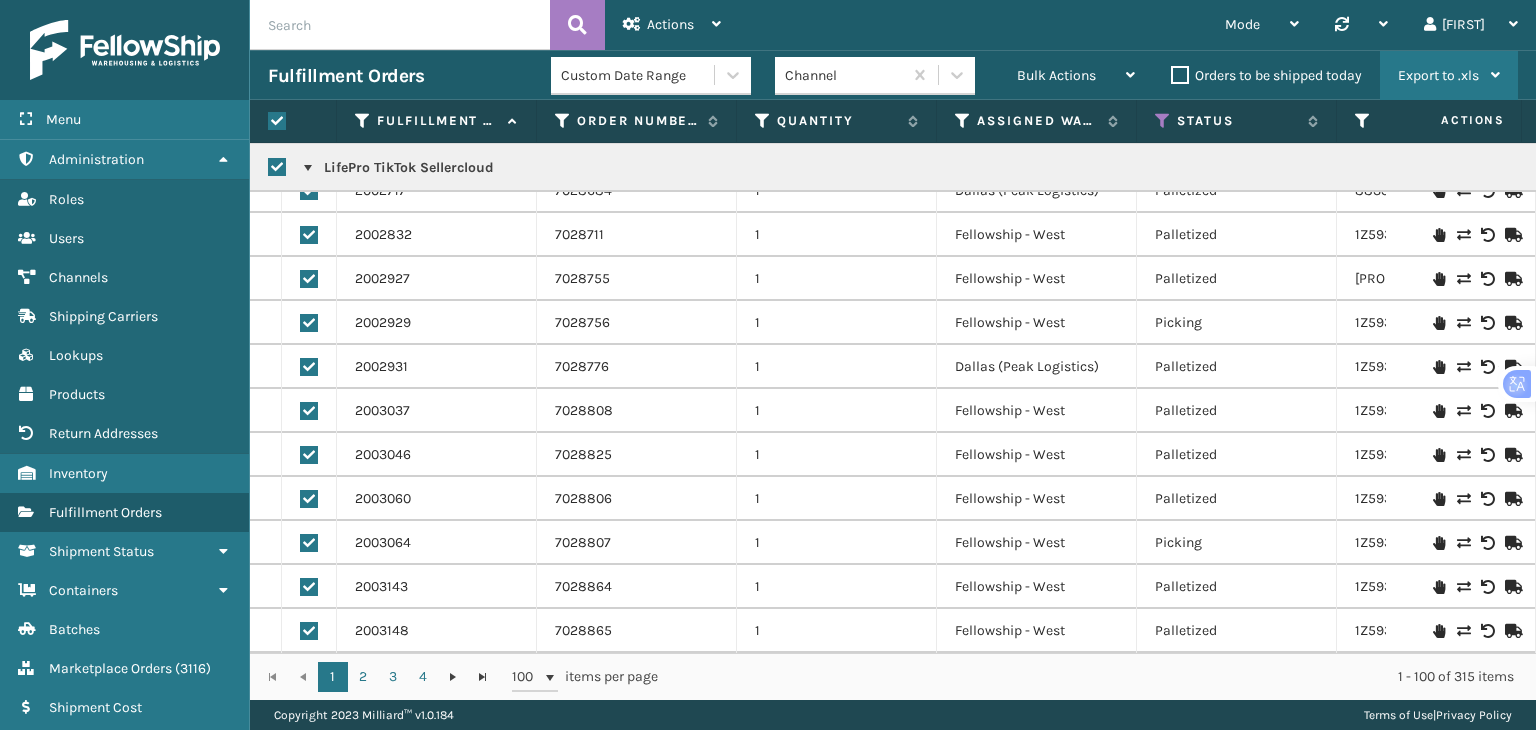 click on "Export to .xls" at bounding box center (1449, 76) 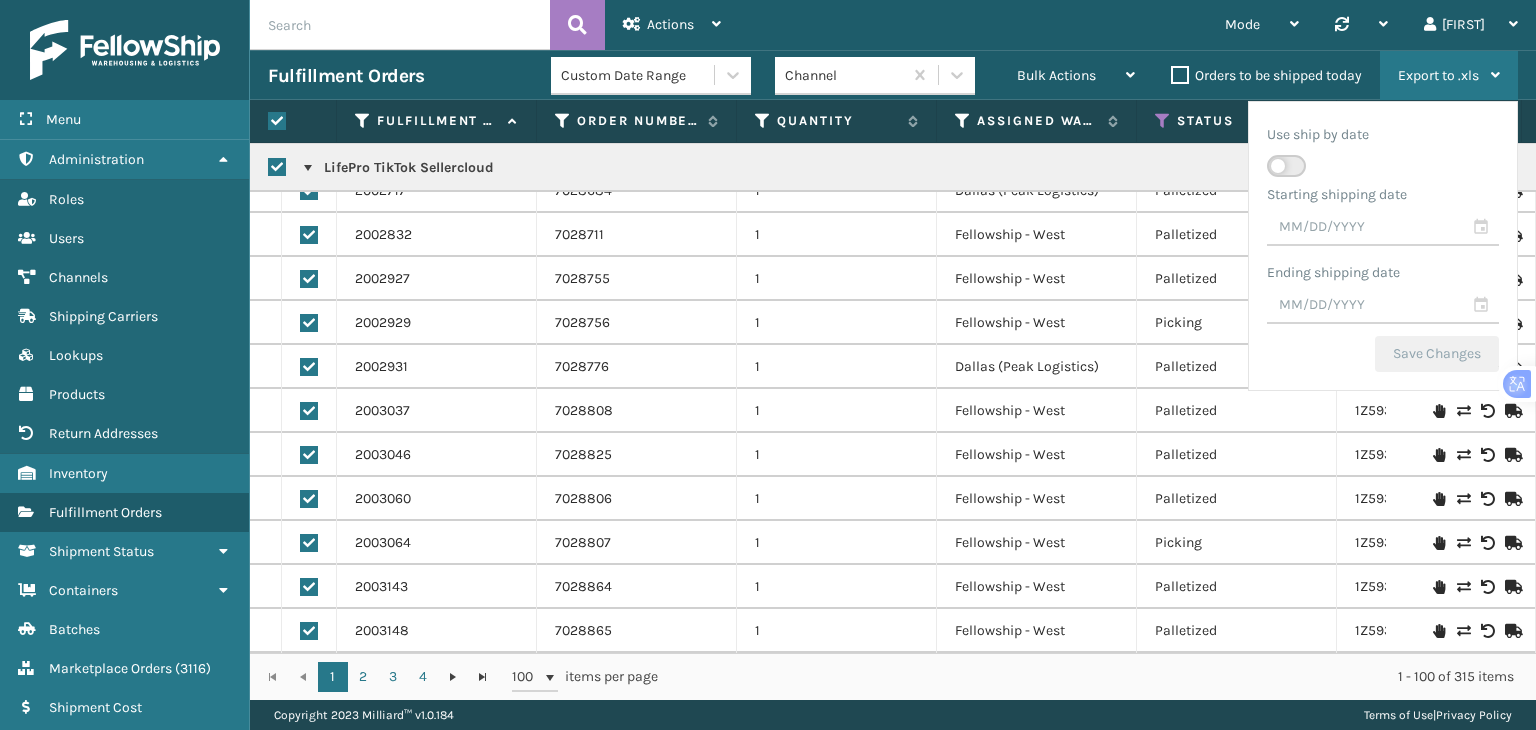 click on "Export to .xls" at bounding box center (1449, 76) 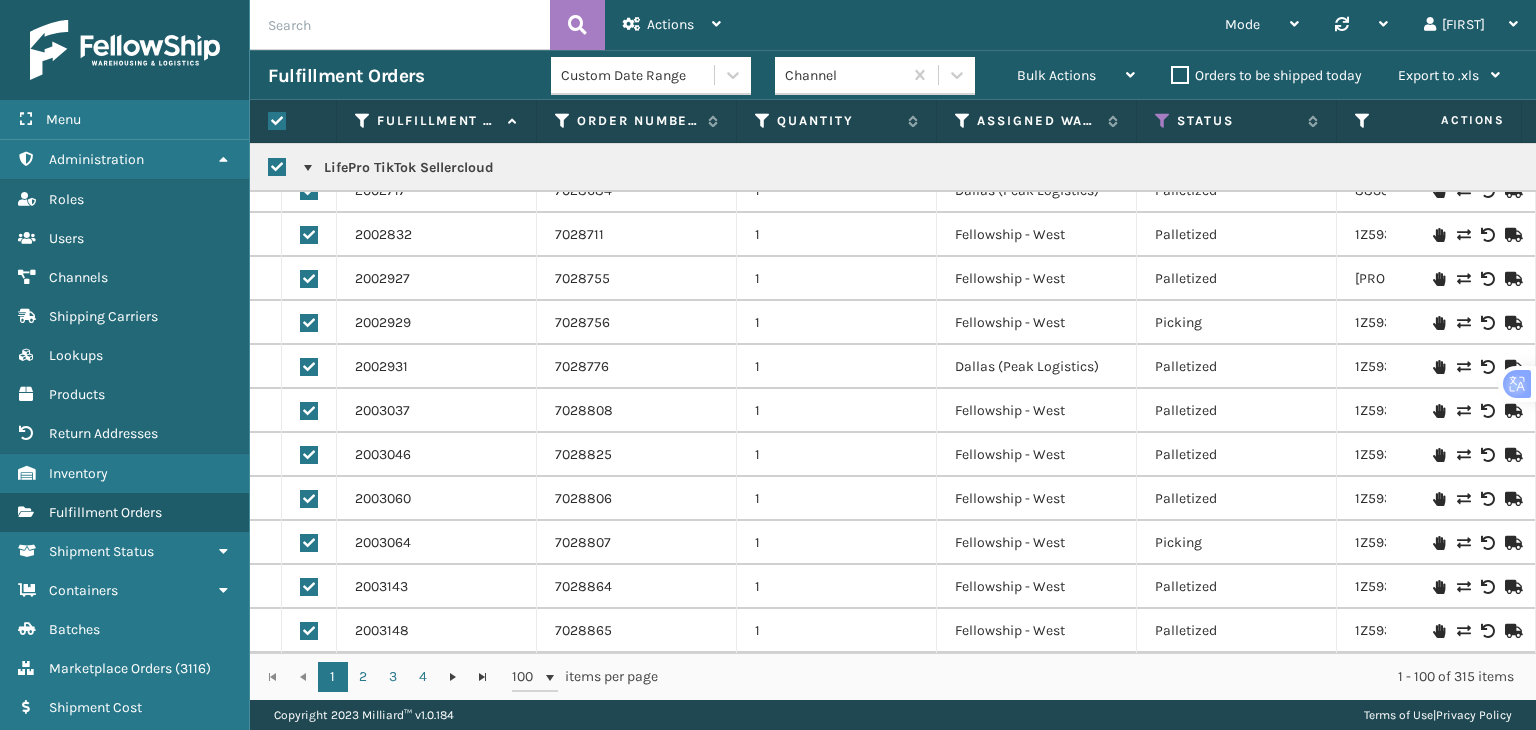 click at bounding box center (293, 121) 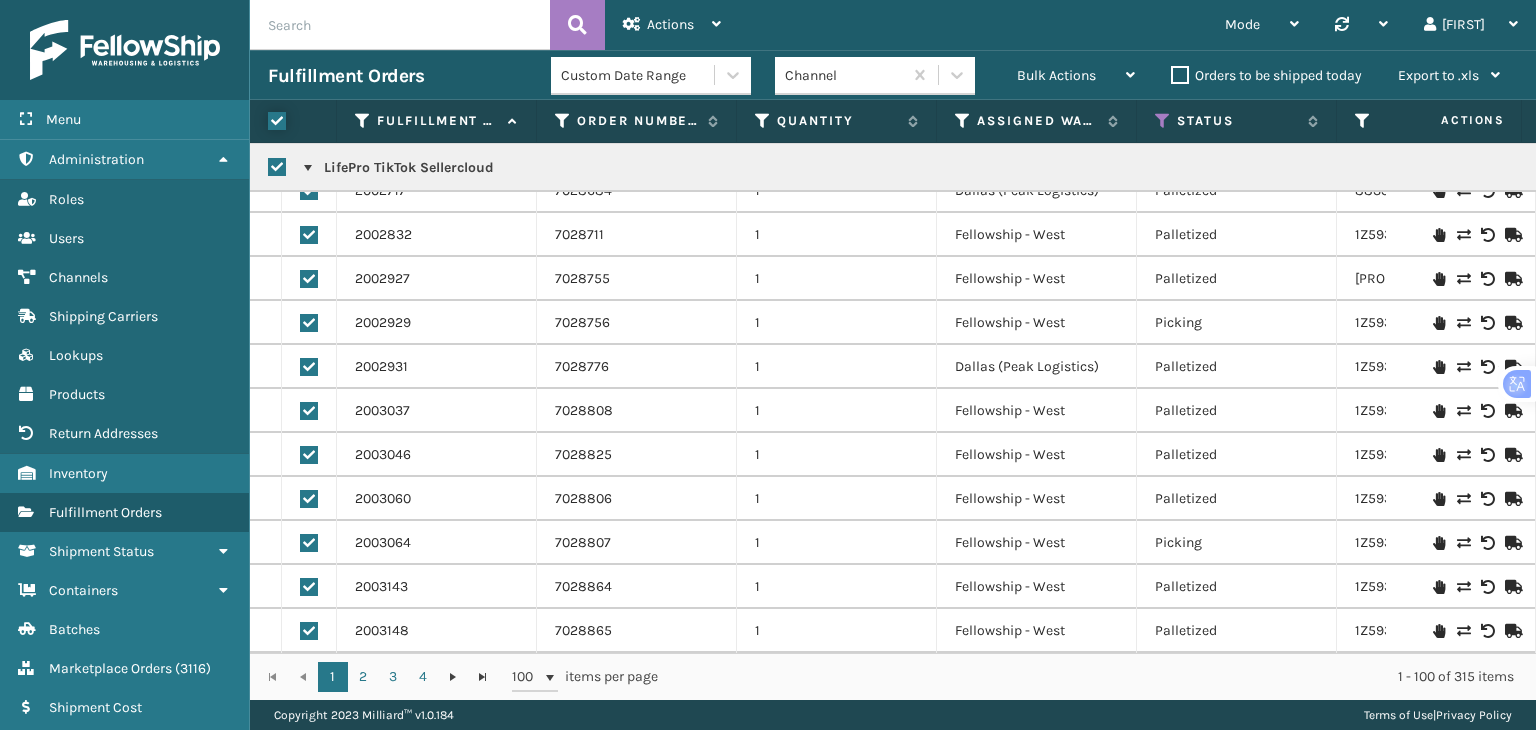click at bounding box center [268, 121] 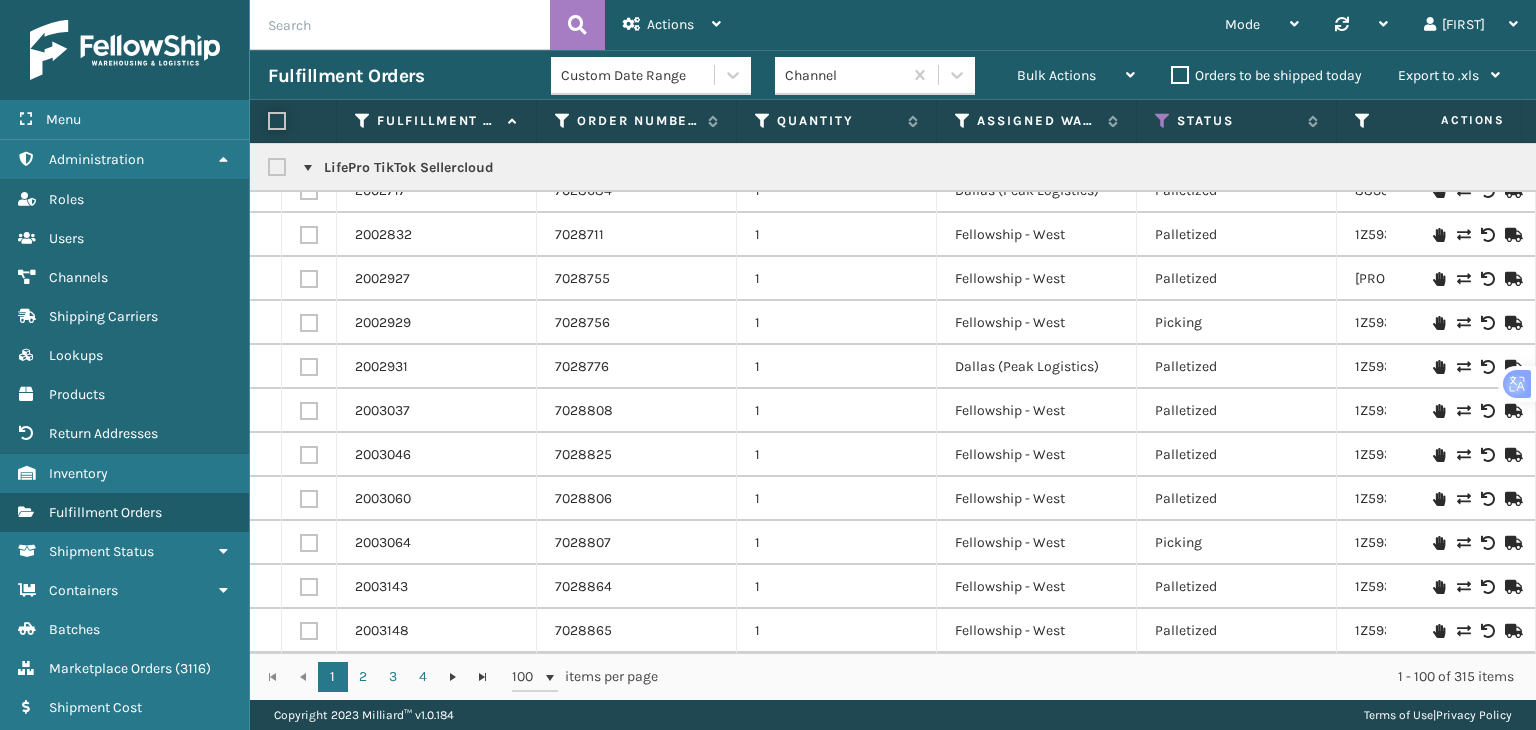 checkbox on "false" 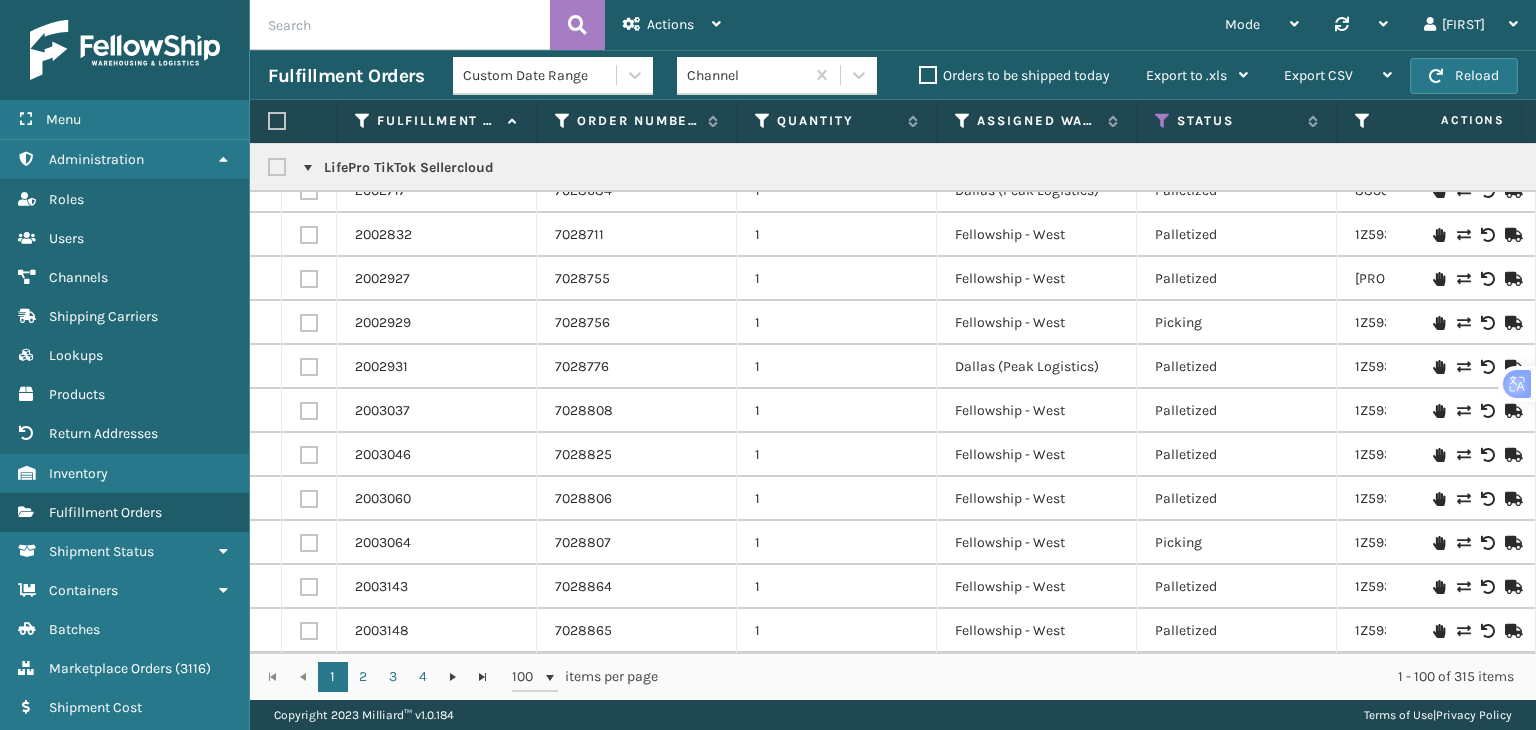click at bounding box center (280, 167) 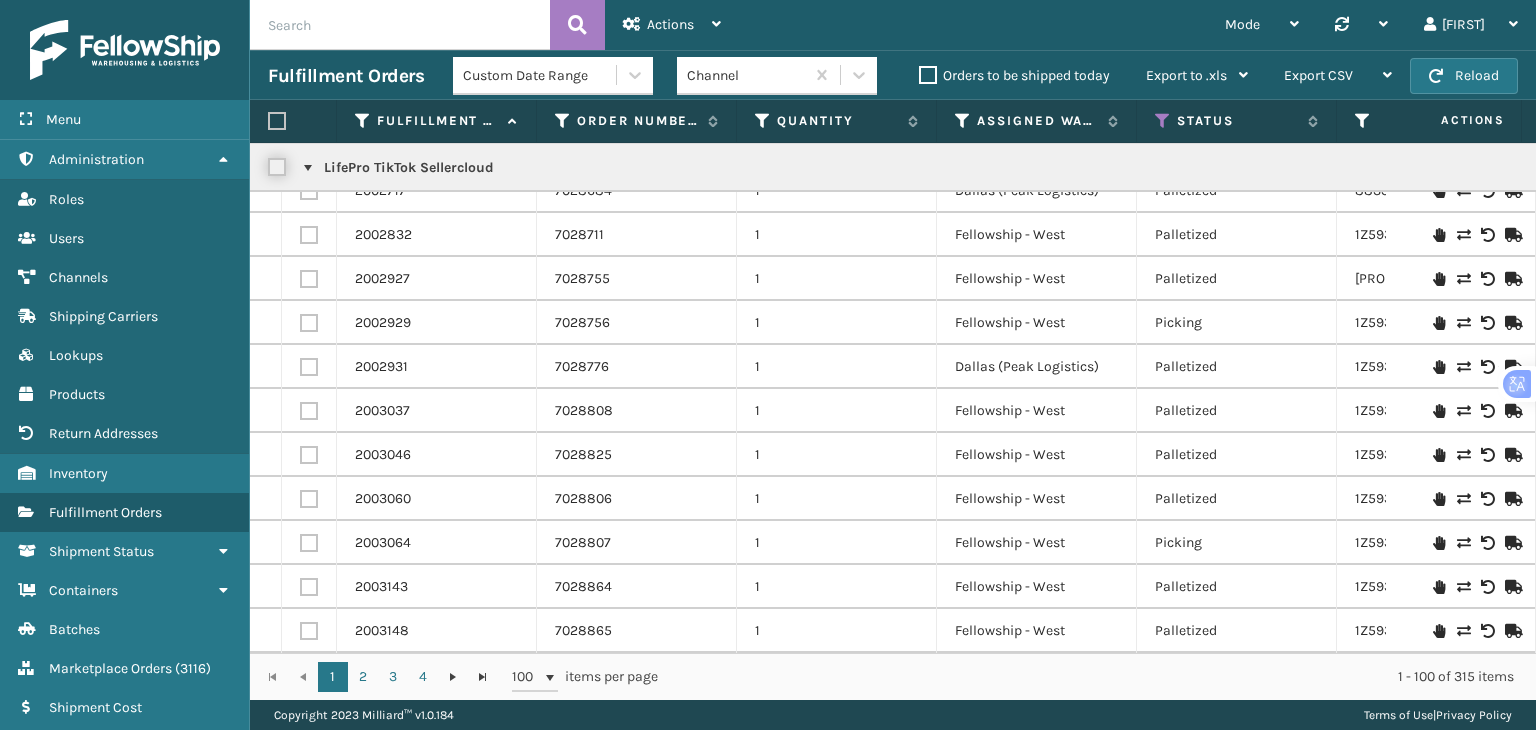 click at bounding box center [268, 162] 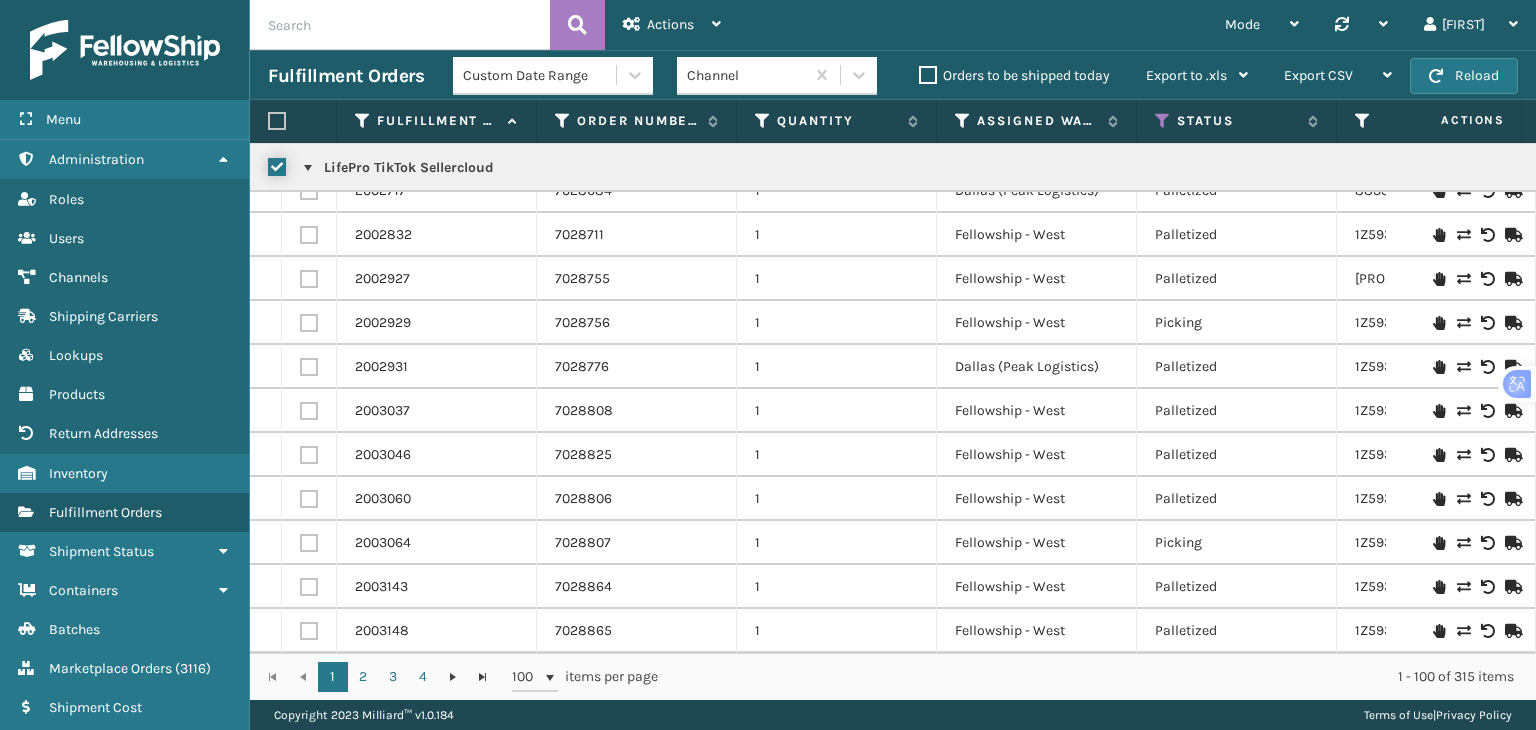 checkbox on "true" 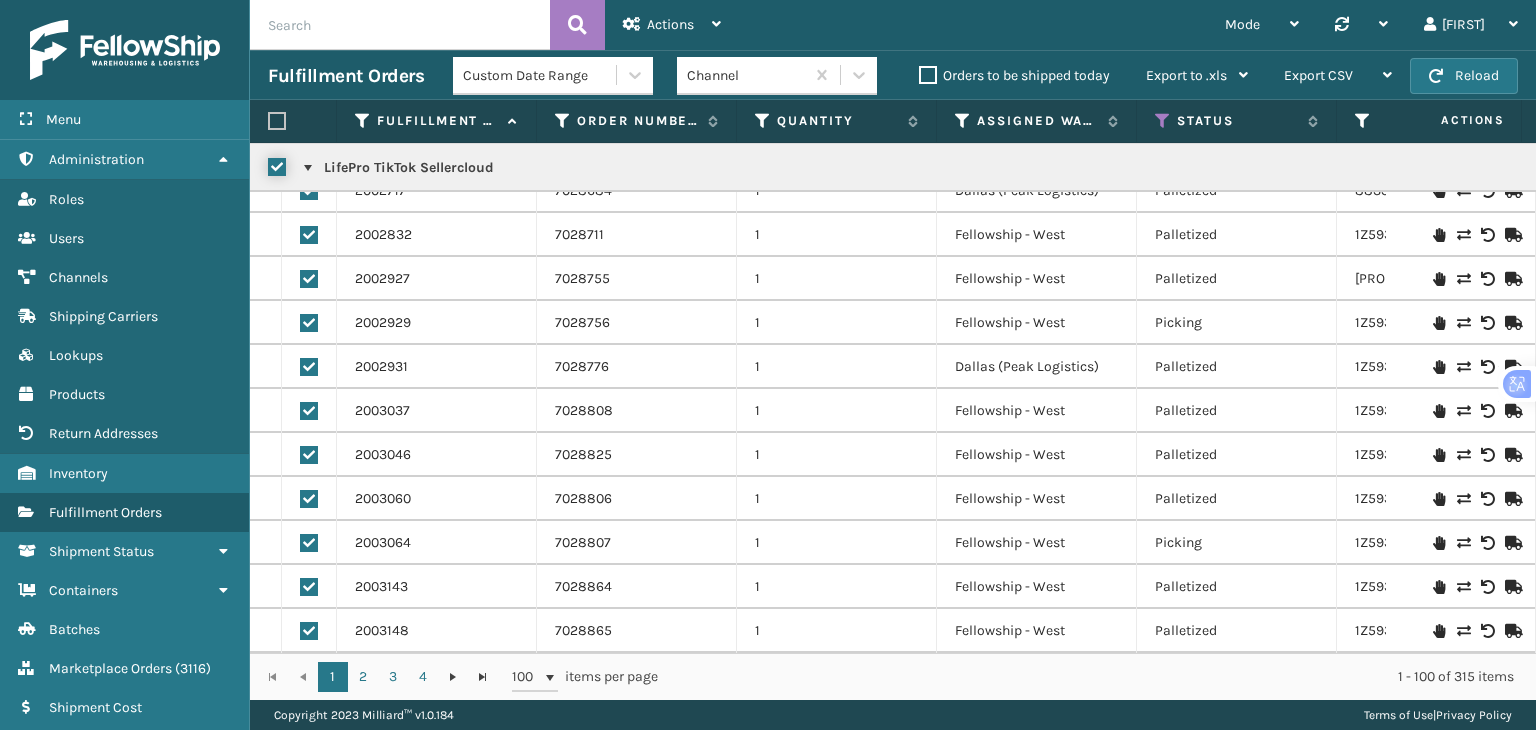 checkbox on "true" 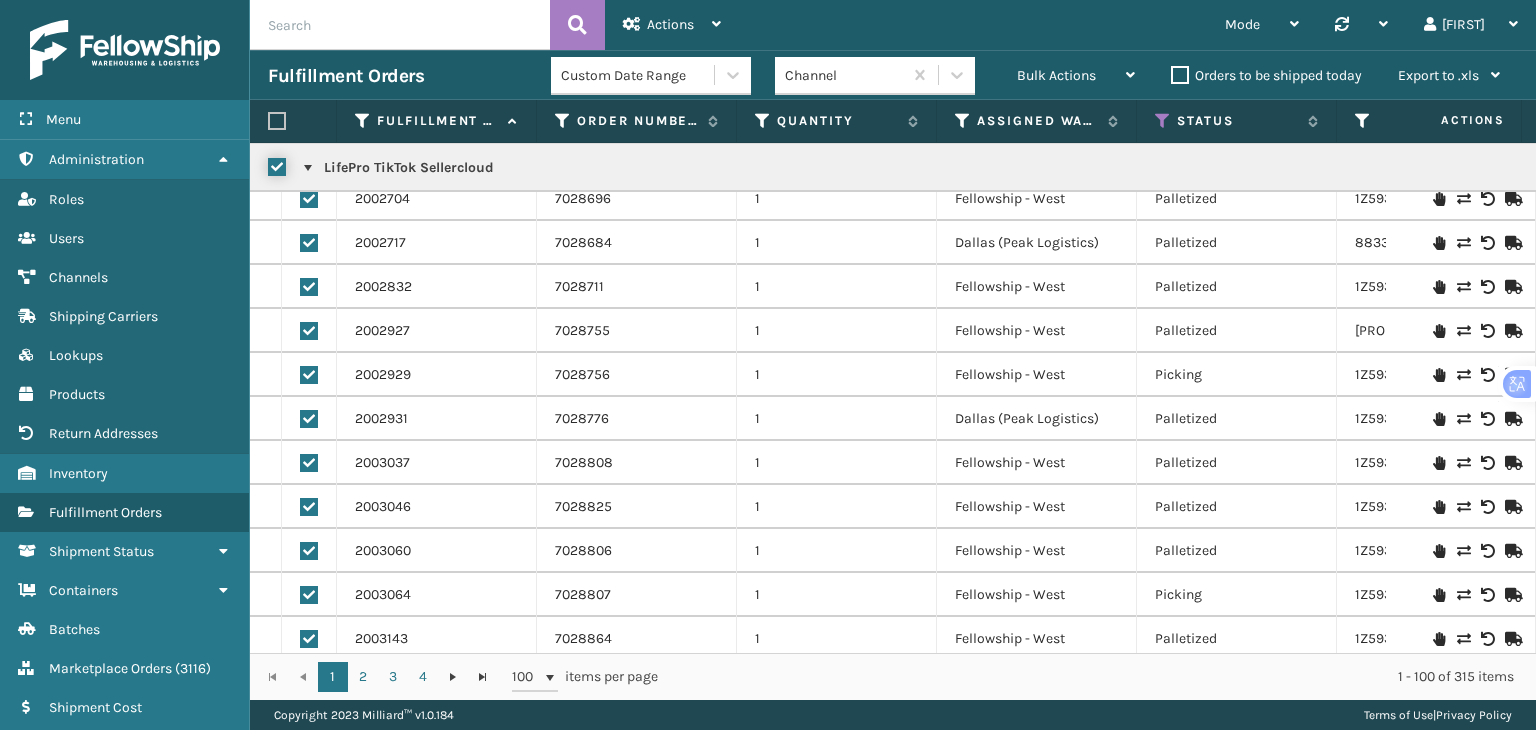 scroll, scrollTop: 242, scrollLeft: 0, axis: vertical 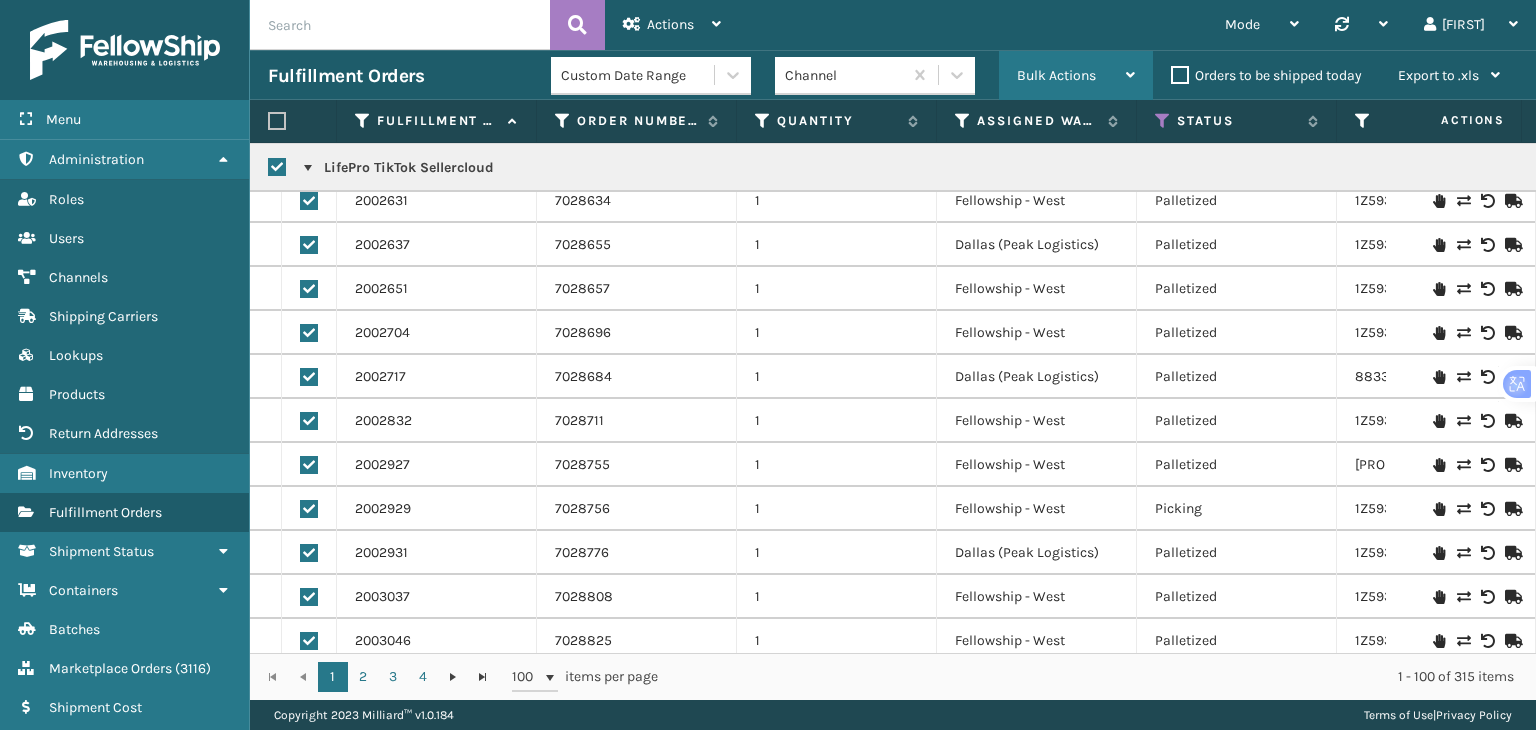 click on "Bulk Actions" at bounding box center (1076, 76) 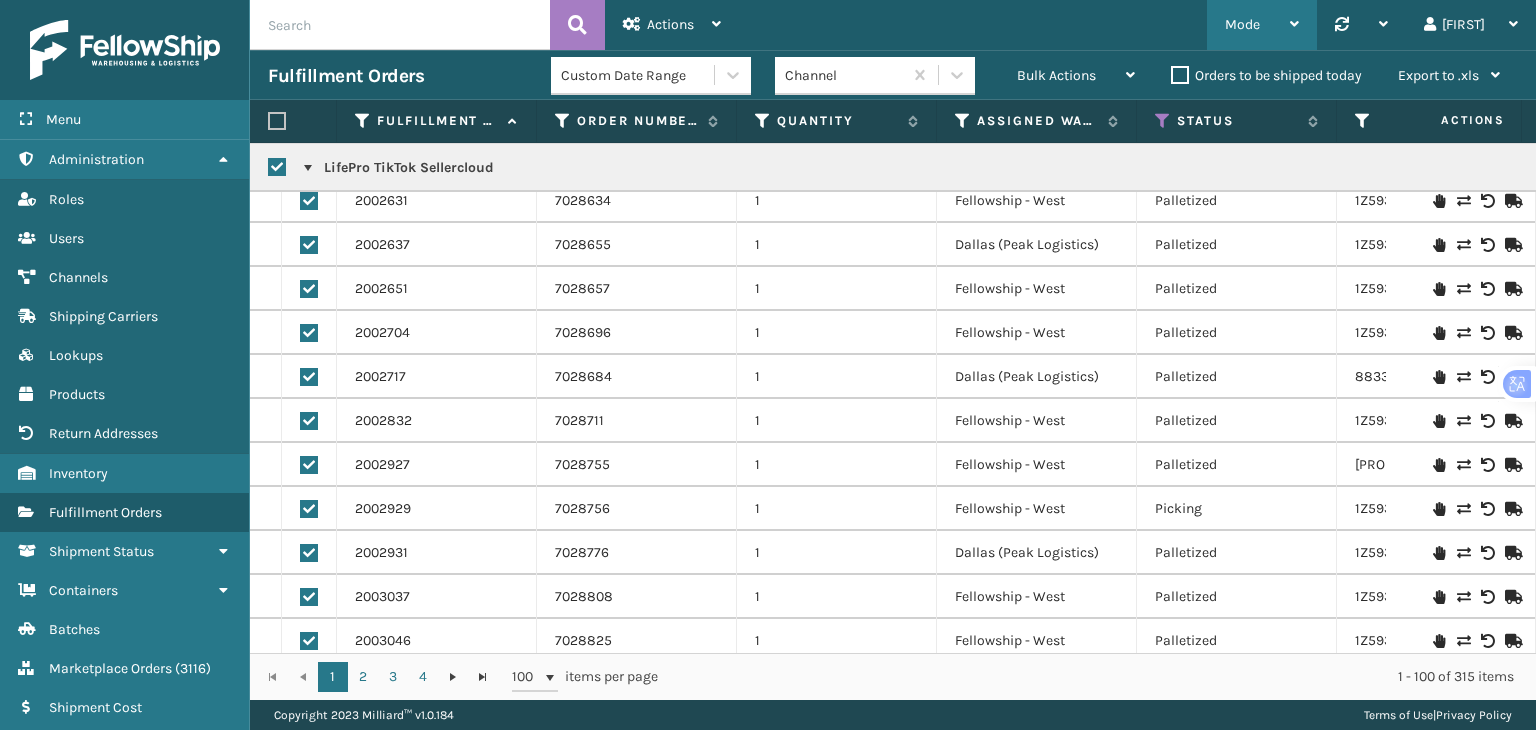 click on "Mode" at bounding box center (1262, 25) 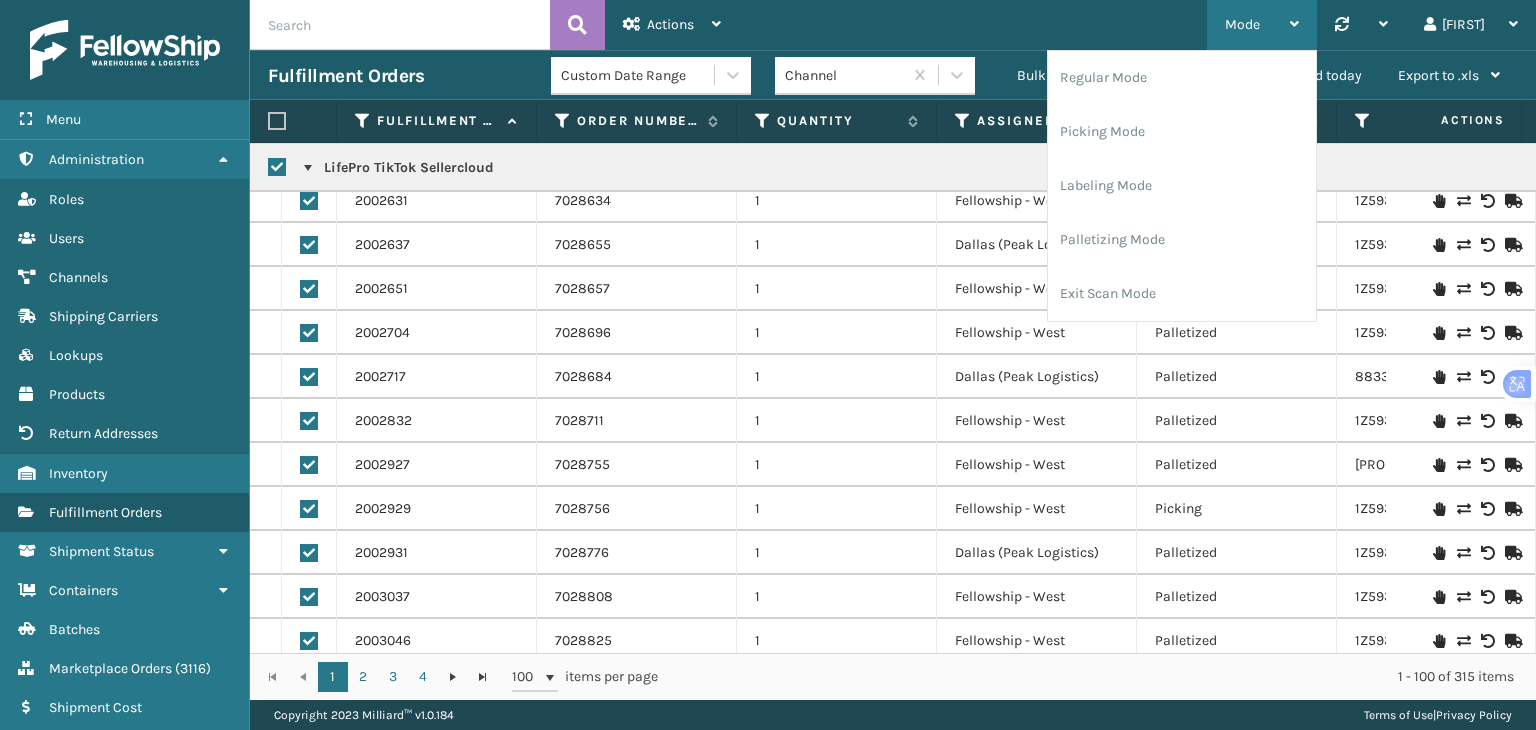 click on "Mode" at bounding box center [1262, 25] 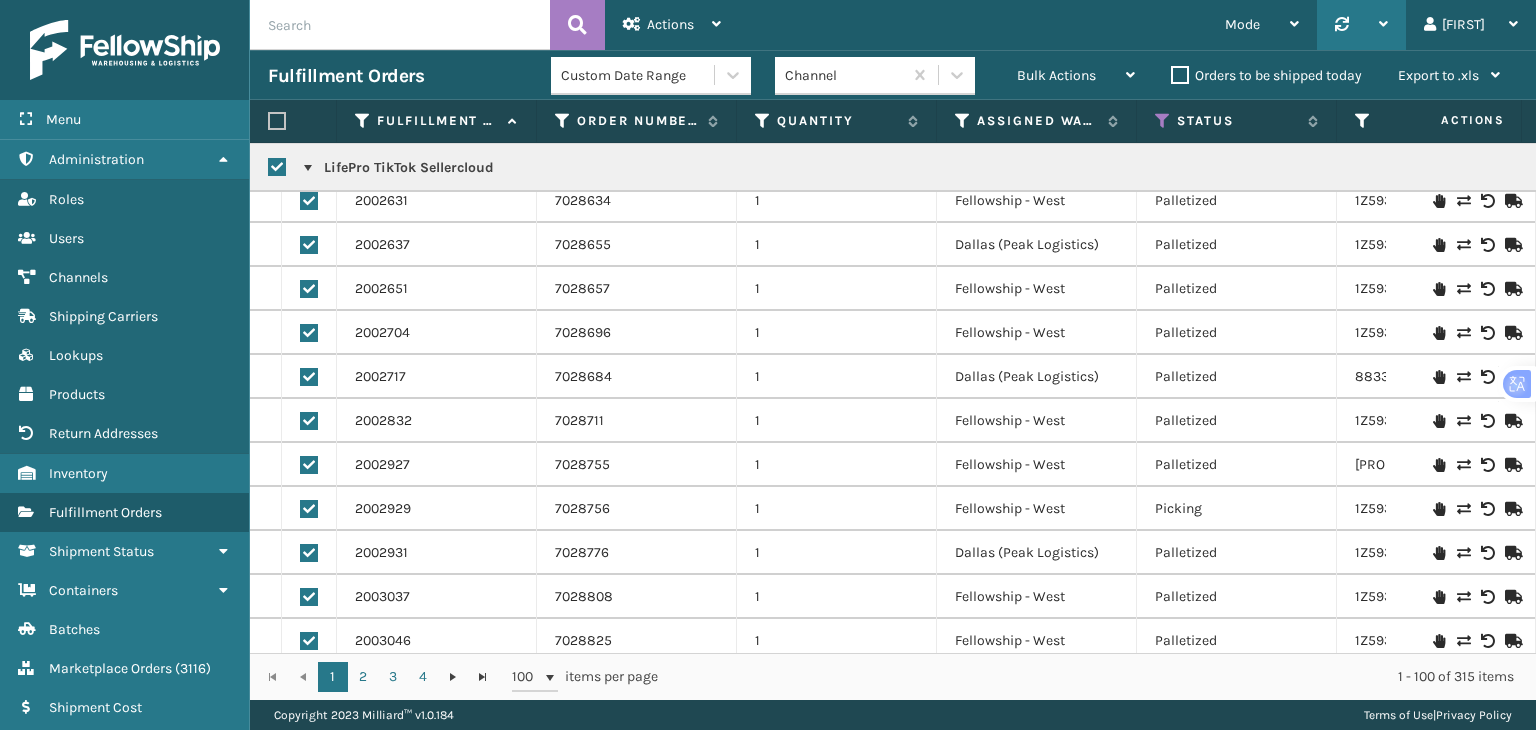 click at bounding box center (1383, 24) 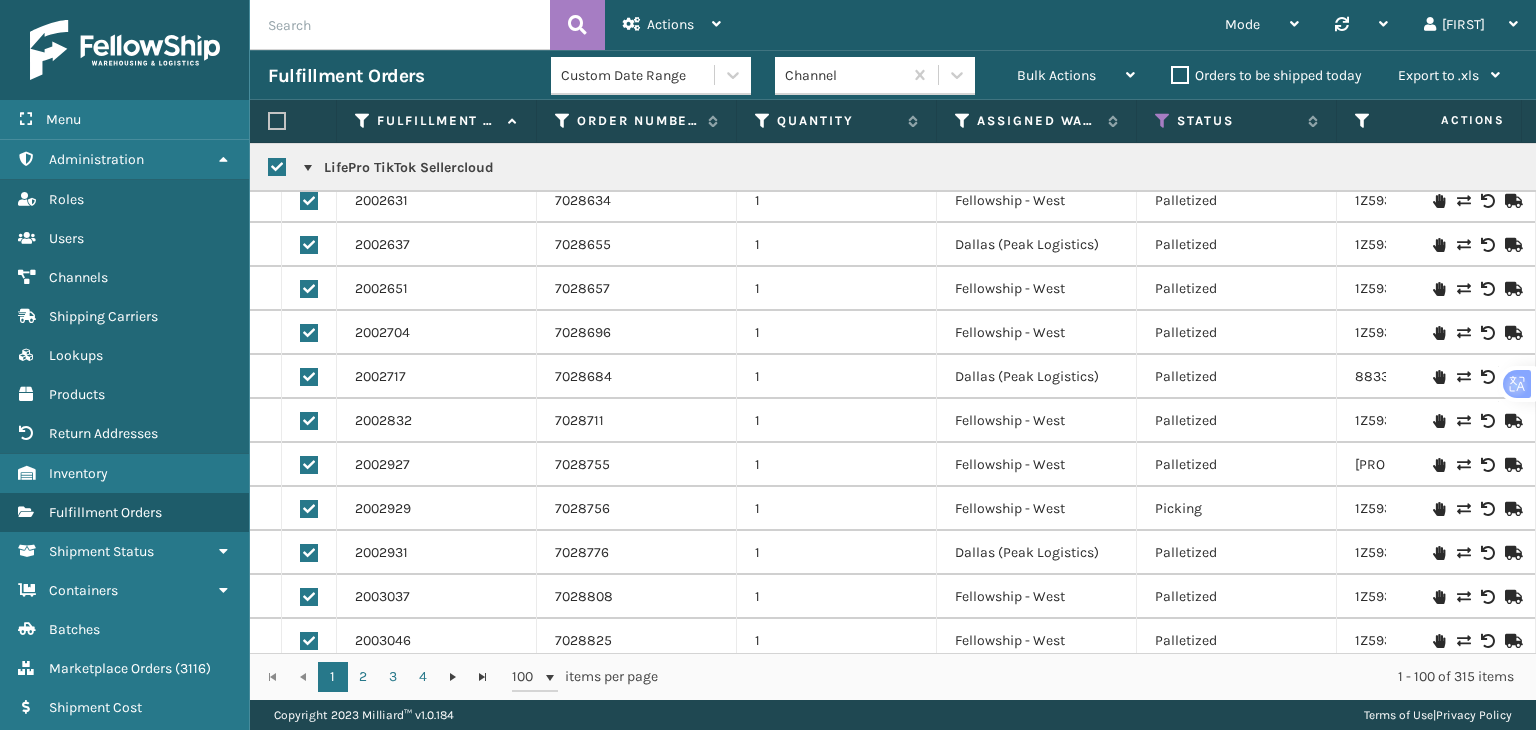 click on "Mode Regular Mode Picking Mode Labeling Mode Palletizing Mode Exit Scan Mode Synchronise all channels   LifePro Amazon Last update:  [MM]/[DD]/[YYYY] [HH]:[MM]:[SS] [PM] LifePro Amazon GoFlow Last update:  [MM]/[DD]/[YYYY] [HH]:[MM]:[SS] [PM] LifePro GoFlow Shopify Last update:  [MM]/[DD]/[YYYY] [HH]:[MM]:[SS] [PM] LifePro SellerCloud Last update:  [MM]/[DD]/[YYYY] [HH]:[MM]:[SS] [PM] LifePro Sellercloud Vendor Central Last update:  [MM]/[DD]/[YYYY] [HH]:[MM]:[SS] [PM] LifePro TikTiok GoFlow Last update:  [MM]/[DD]/[YYYY] [HH]:[MM]:[SS] [PM] LifePro TikTok Sellercloud Last update:  [MM]/[DD]/[YYYY] [HH]:[MM]:[SS] [PM] LifePro Vendor Central--OLD Last update:  [MM]/[DD]/[YYYY] [HH]:[MM]:[SS] [PM] Lifepro - Sellercloud - OmniChannel Last update:  [MM]/[DD]/[YYYY] [HH]:[MM]:[SS] [PM] [FIRST] Log Out" at bounding box center (1137, 25) 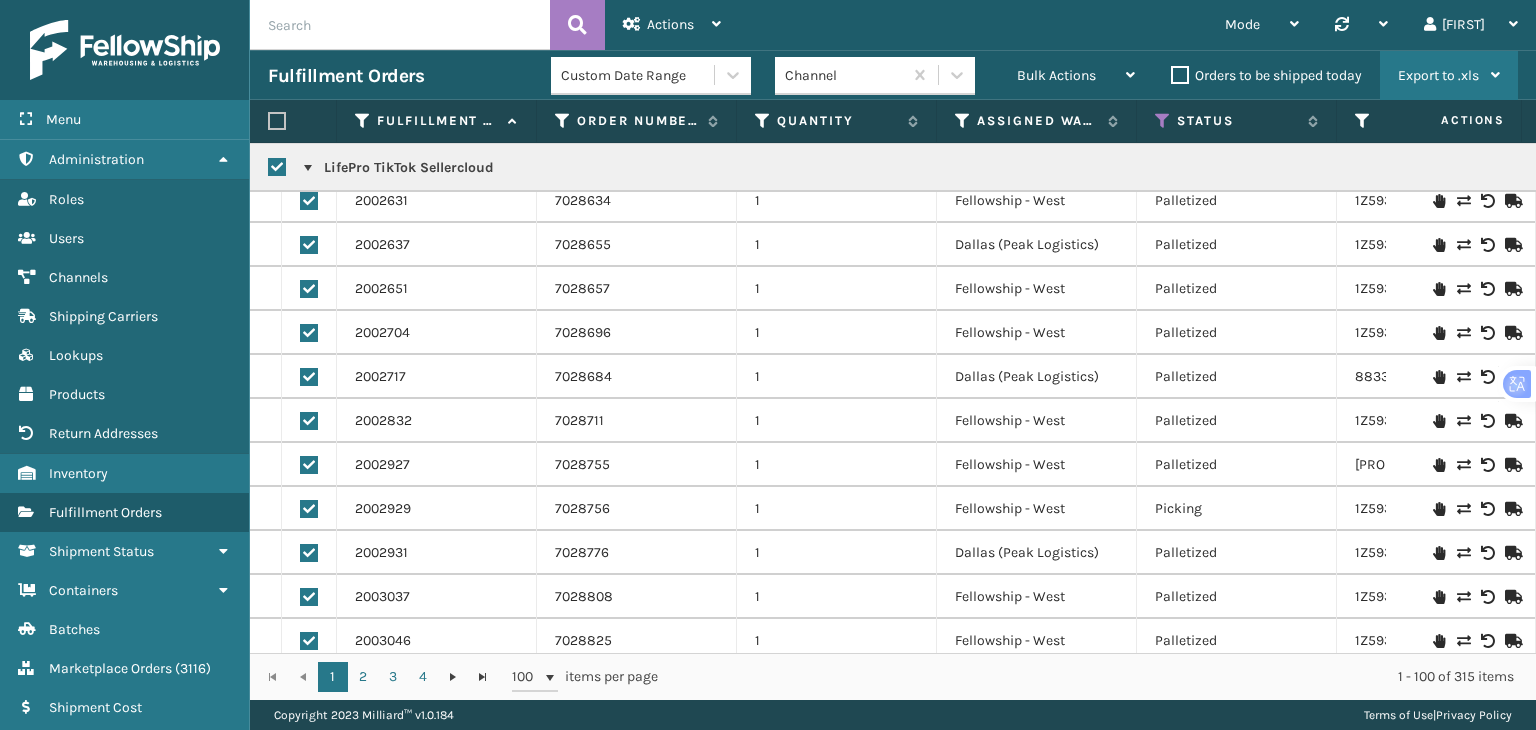 click on "Export to .xls" at bounding box center (1438, 75) 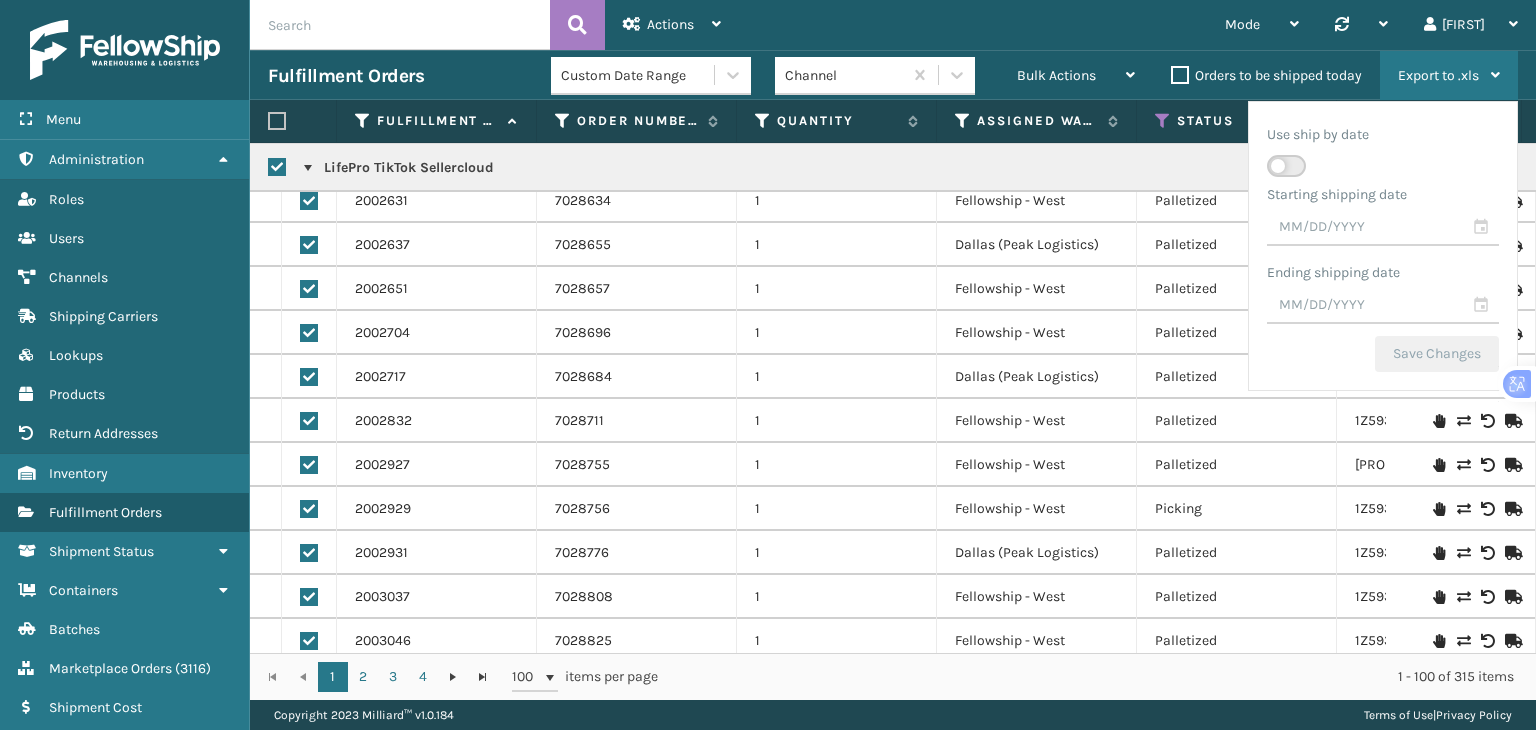 click at bounding box center (1286, 166) 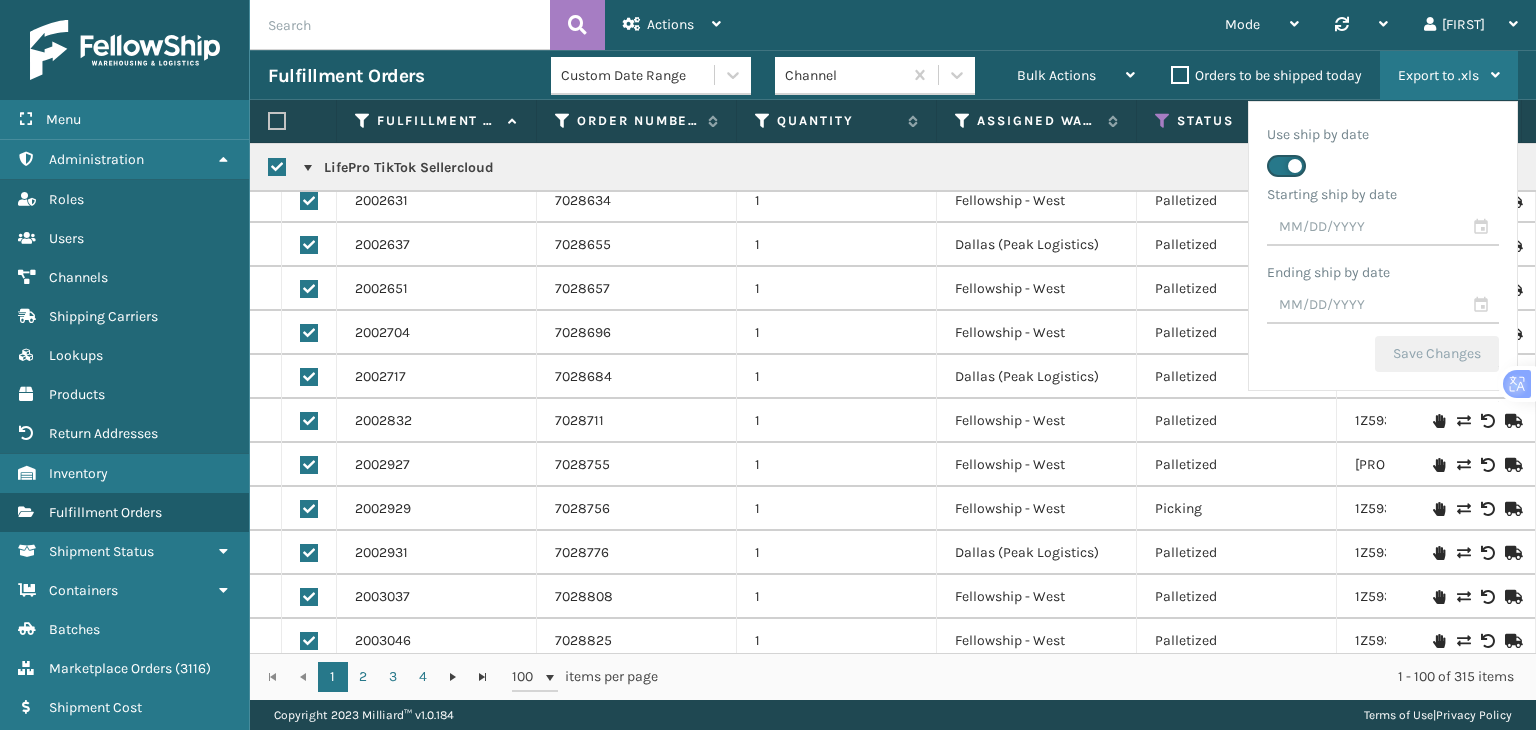 click at bounding box center (1286, 166) 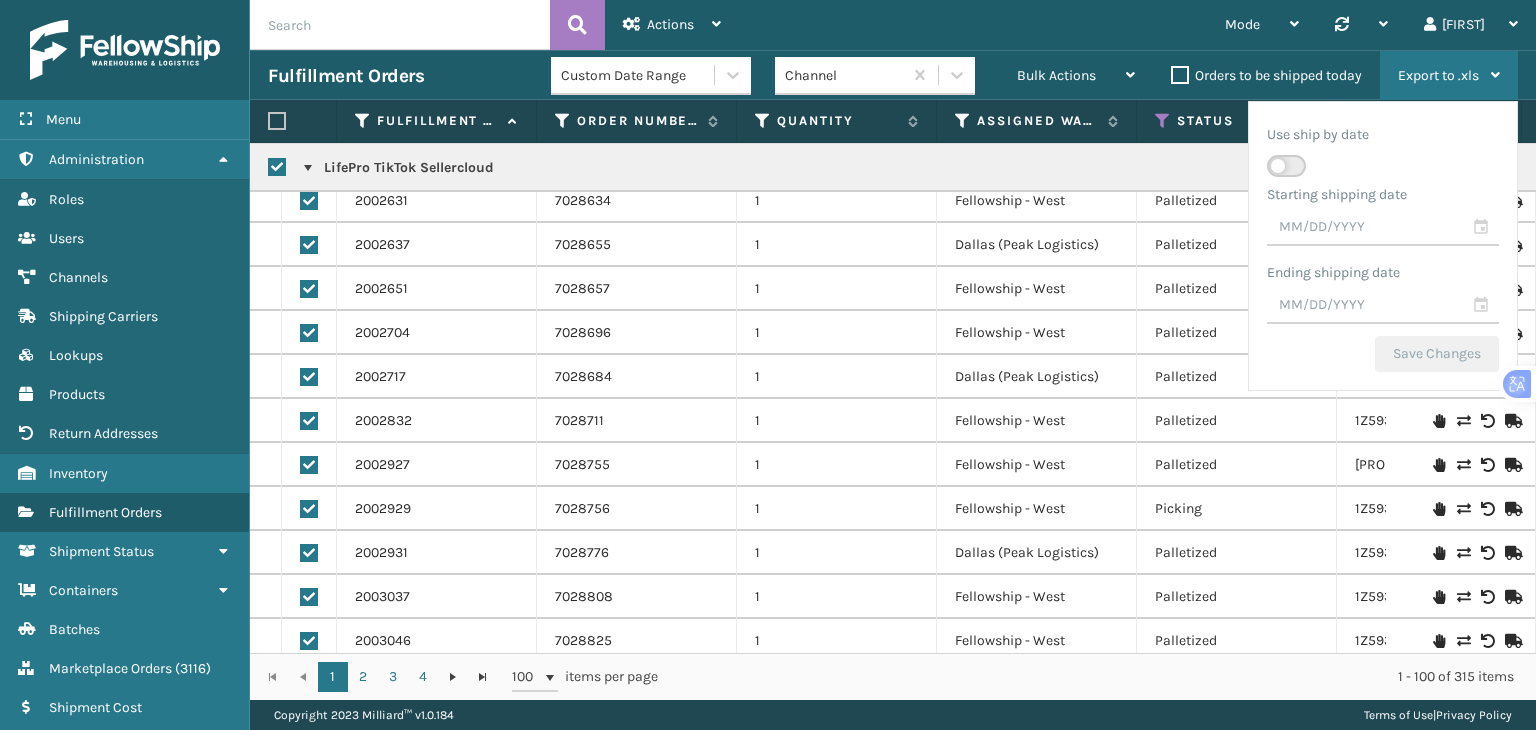 click at bounding box center [1286, 166] 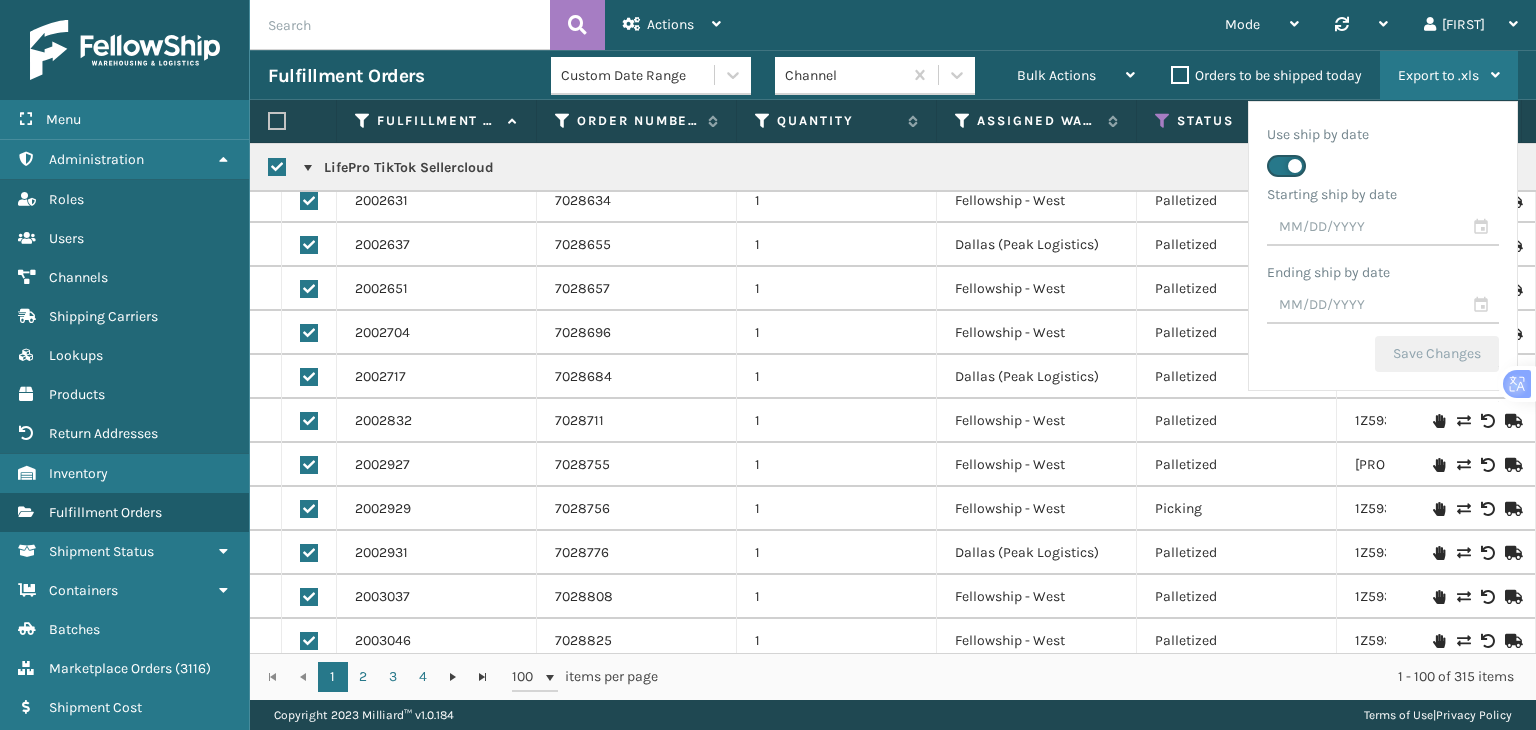 click at bounding box center [1286, 166] 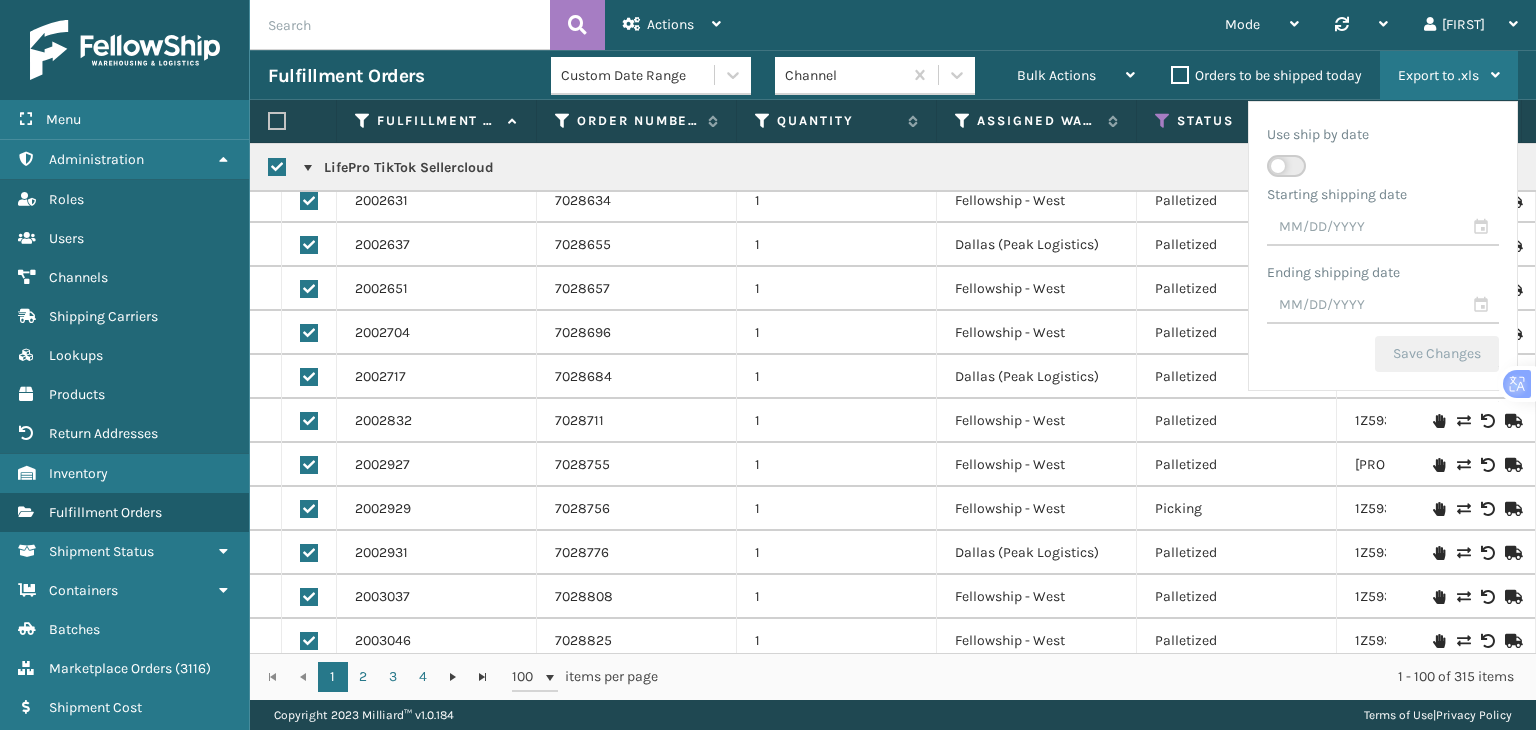 click at bounding box center [1286, 166] 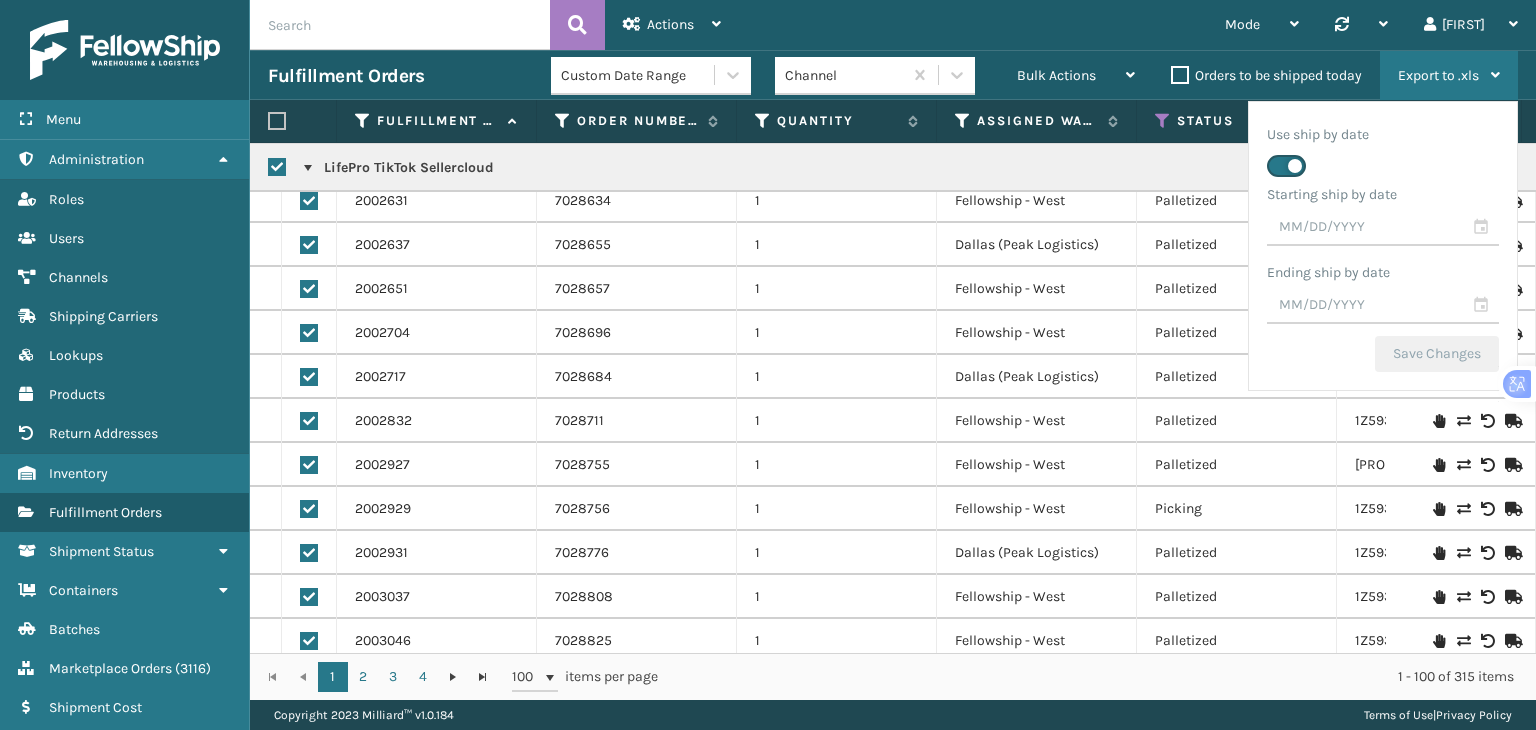 click at bounding box center (1286, 166) 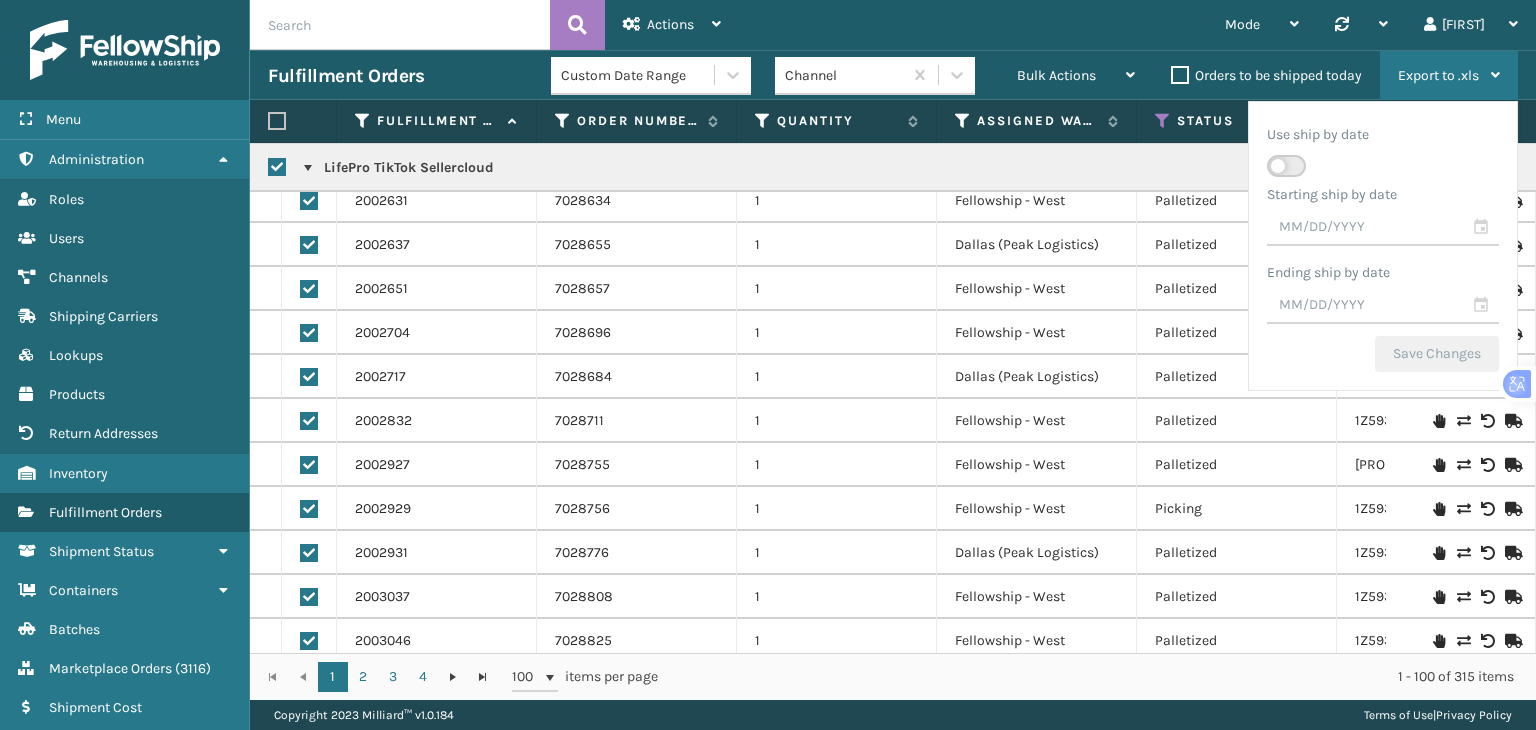 checkbox on "false" 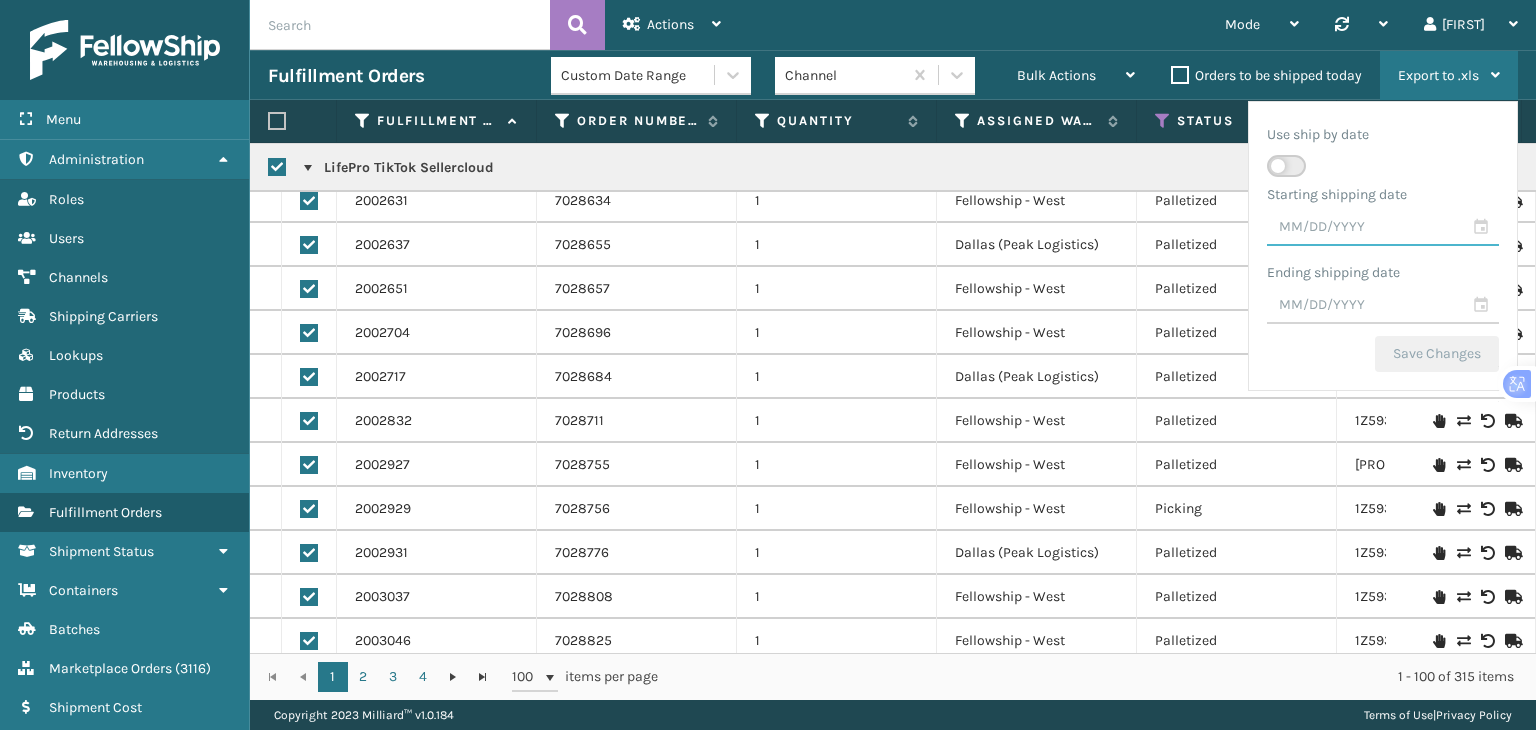 click at bounding box center (1383, 228) 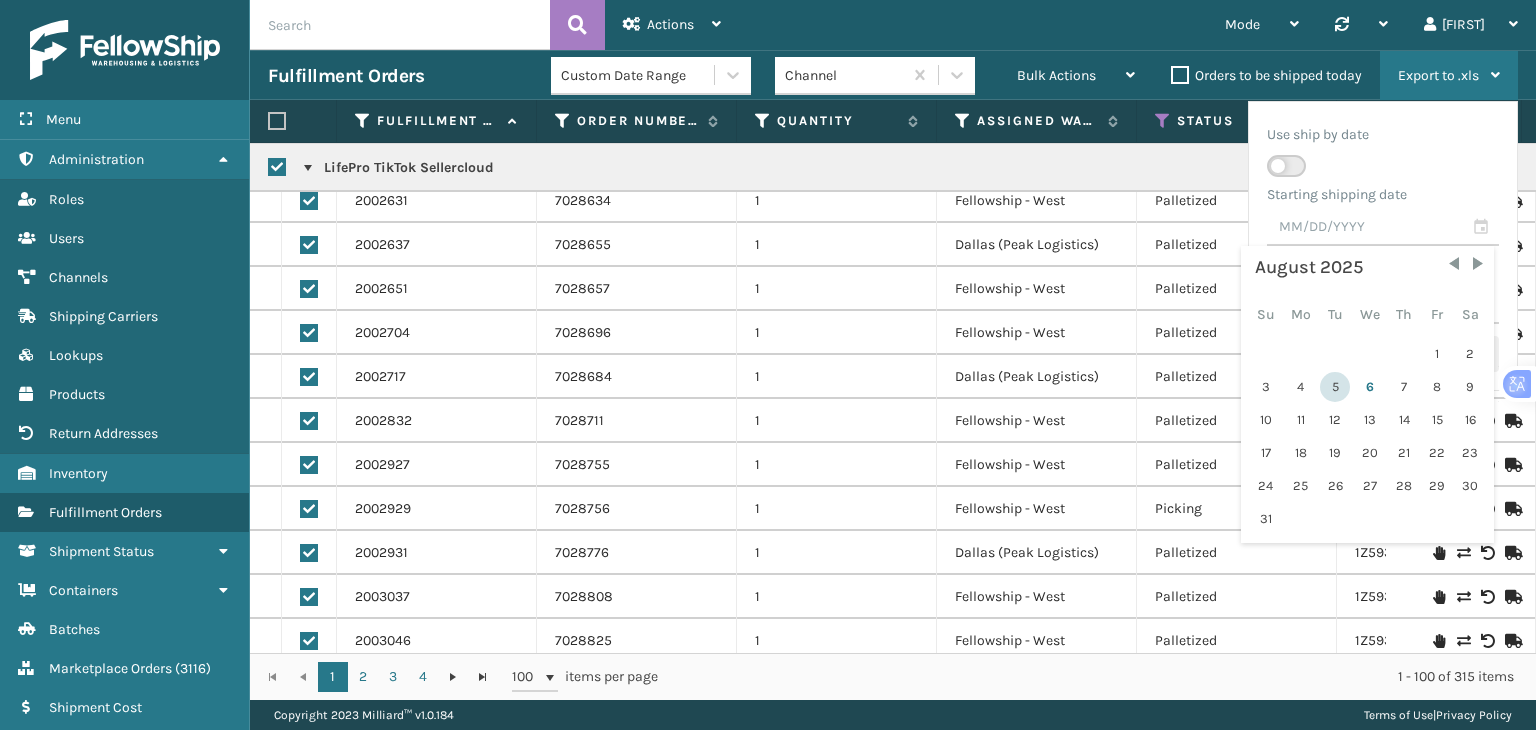click on "5" at bounding box center [1335, 387] 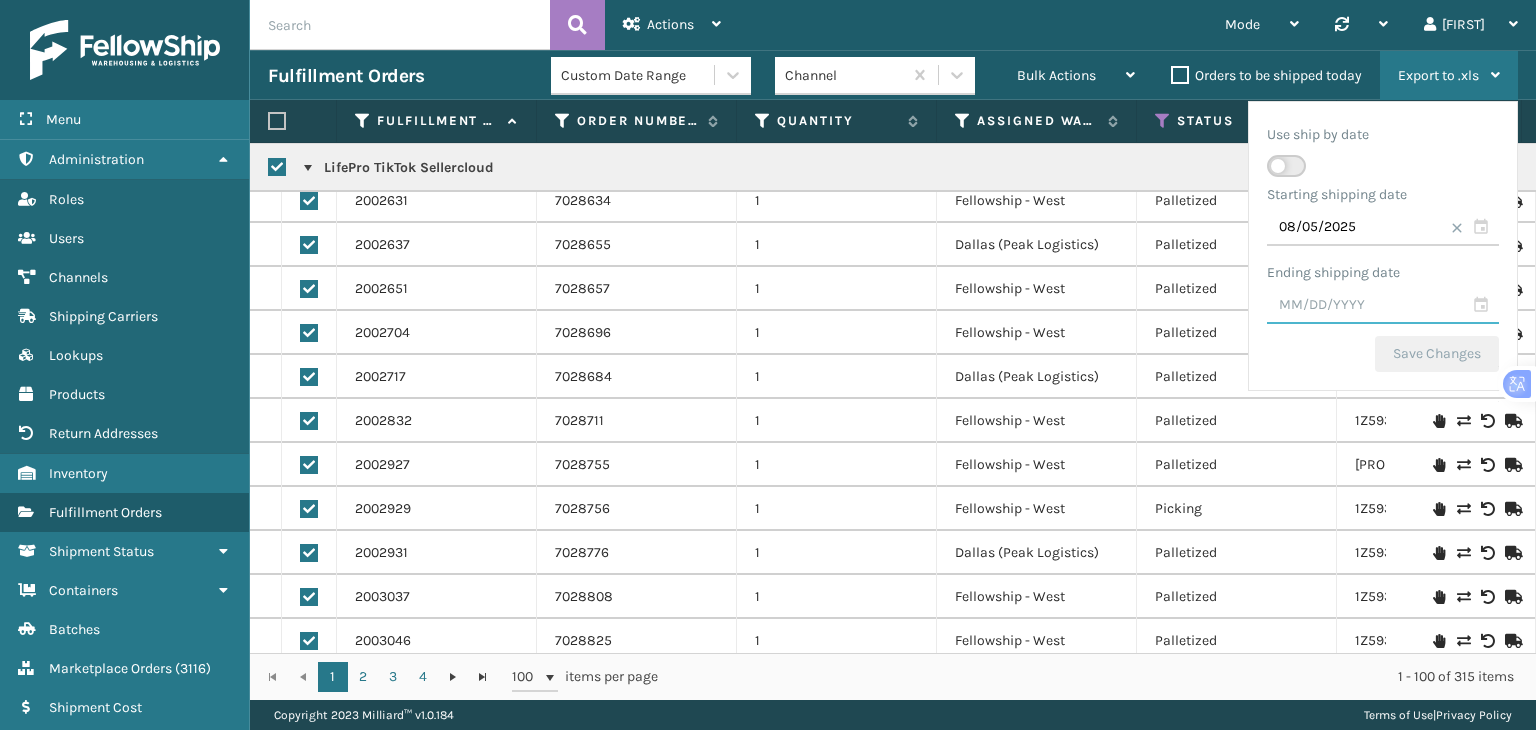 click at bounding box center [1383, 306] 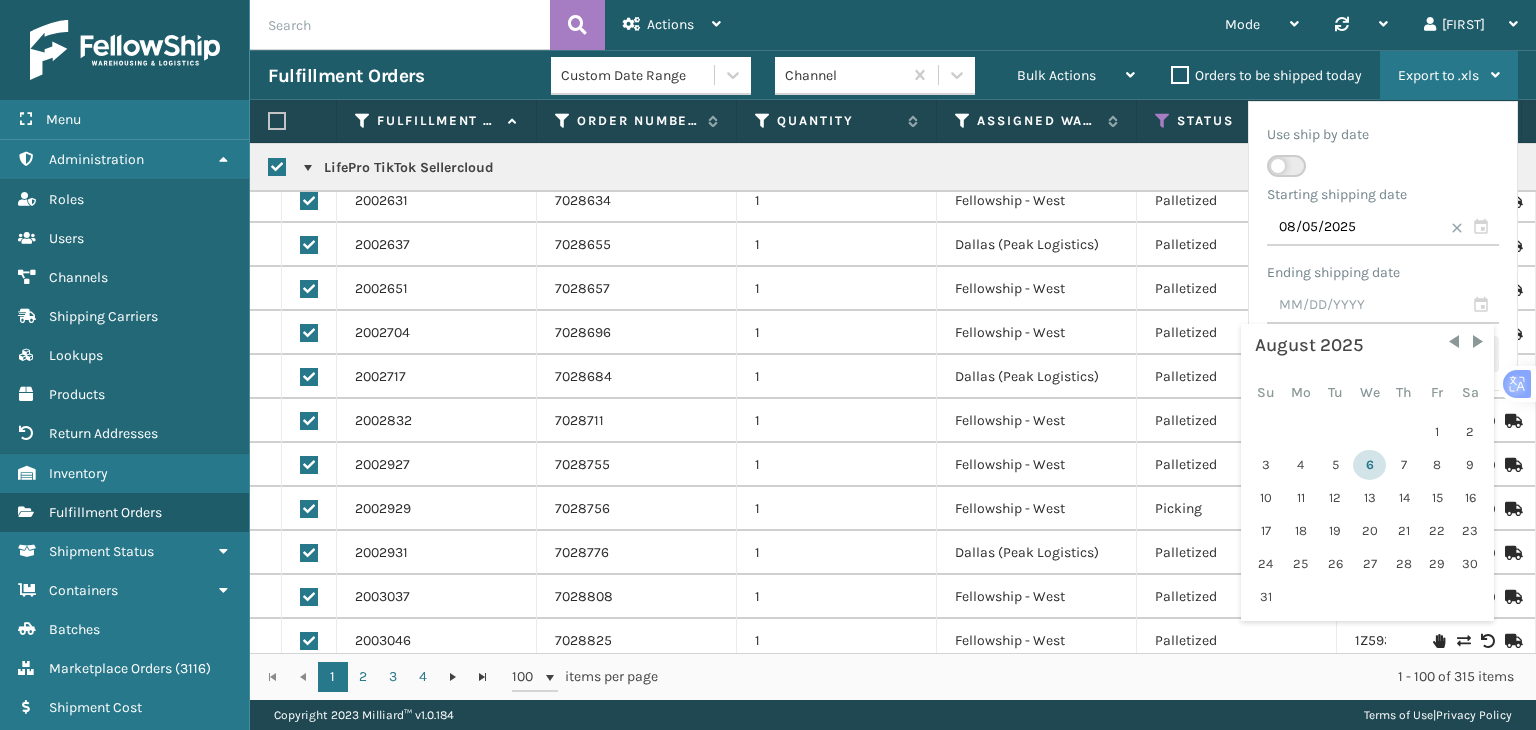 click on "6" at bounding box center (1369, 465) 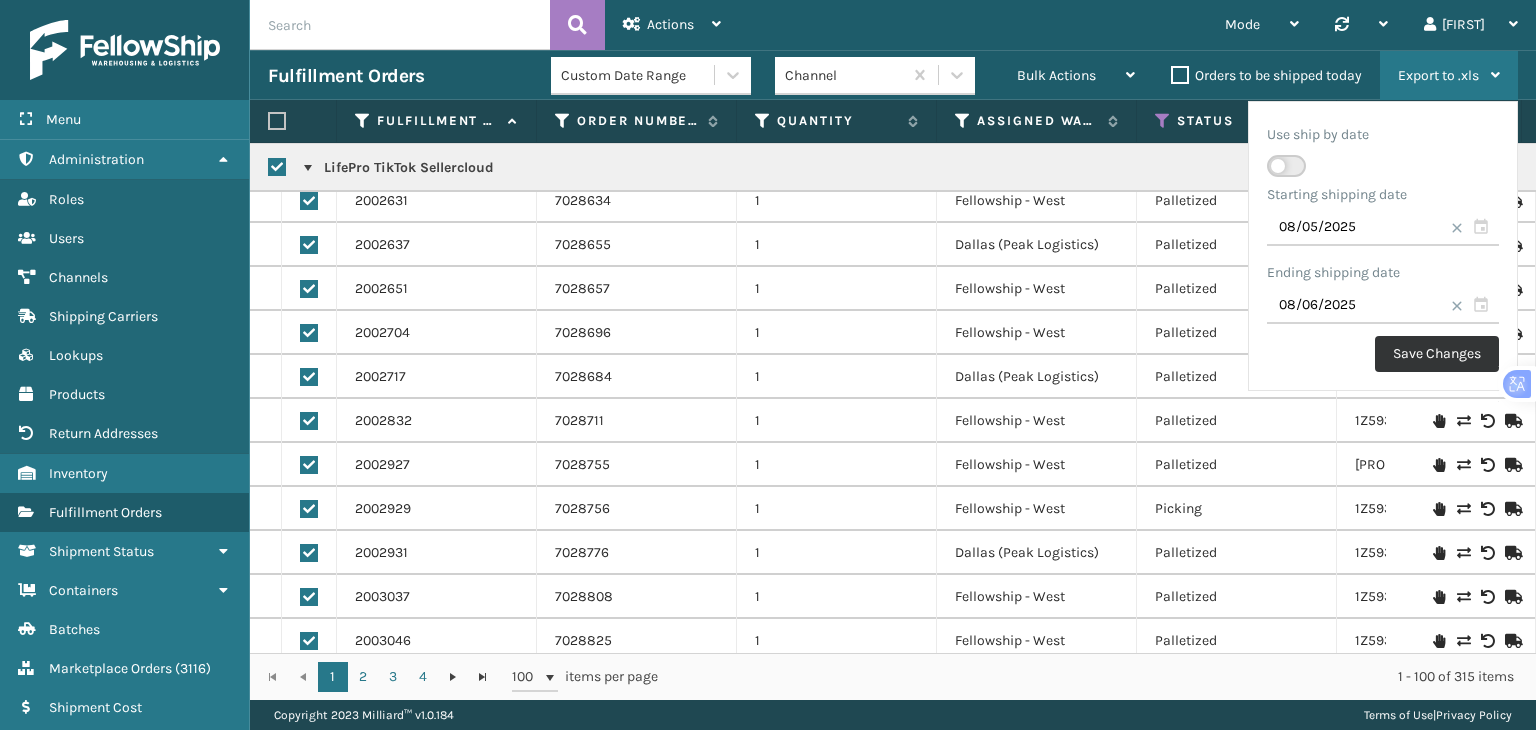 click on "Save Changes" at bounding box center [1437, 354] 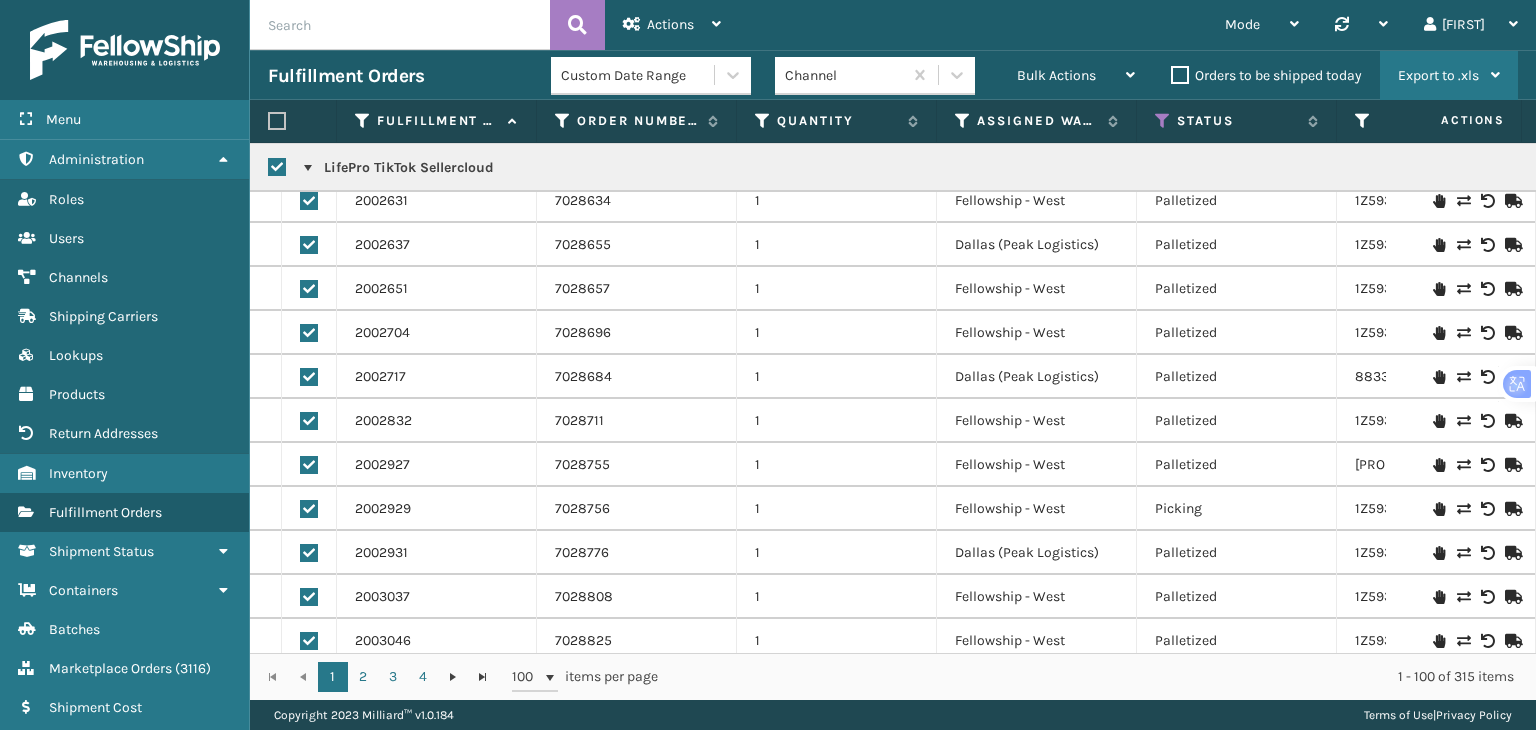 click on "Export to .xls" at bounding box center (1438, 75) 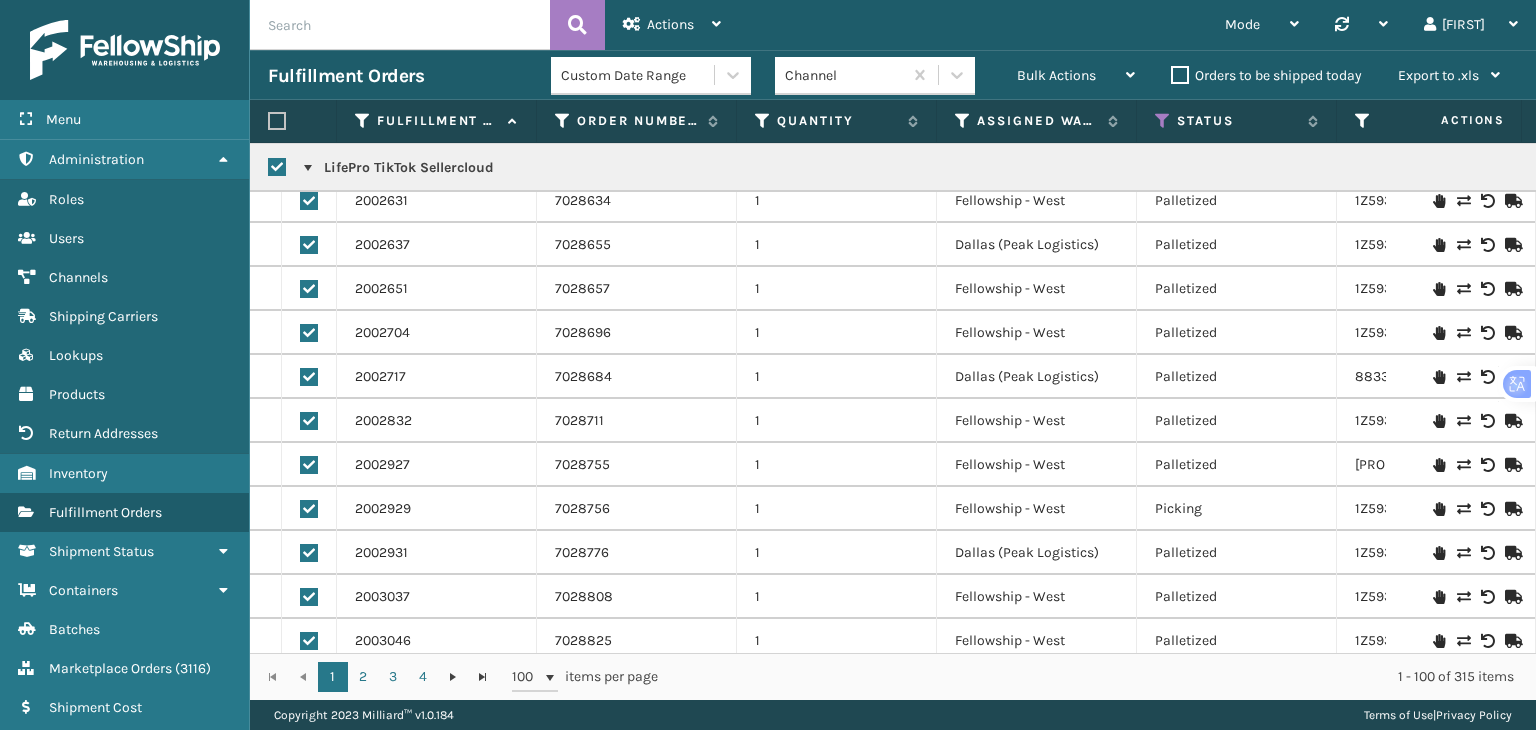 scroll, scrollTop: 242, scrollLeft: 71, axis: both 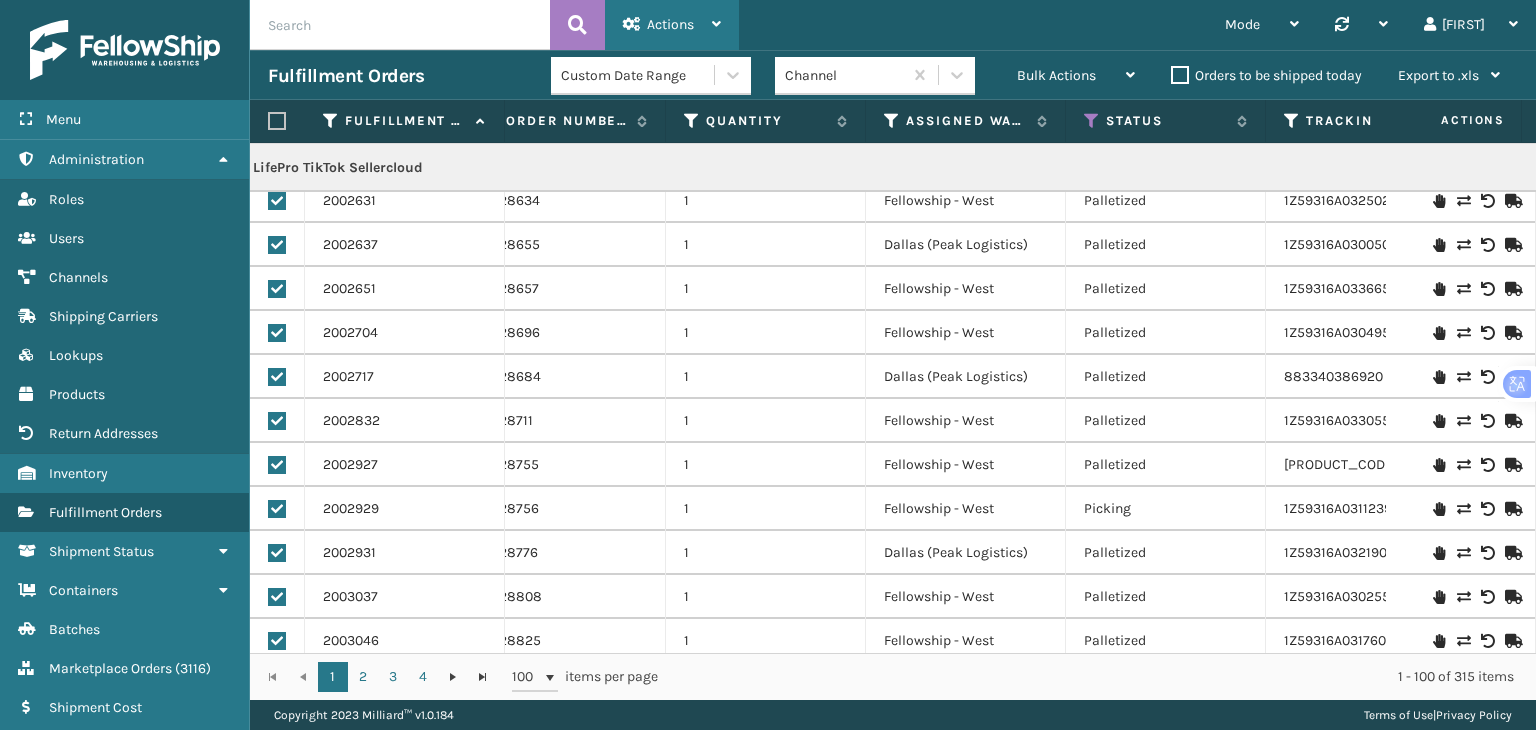 click at bounding box center [716, 24] 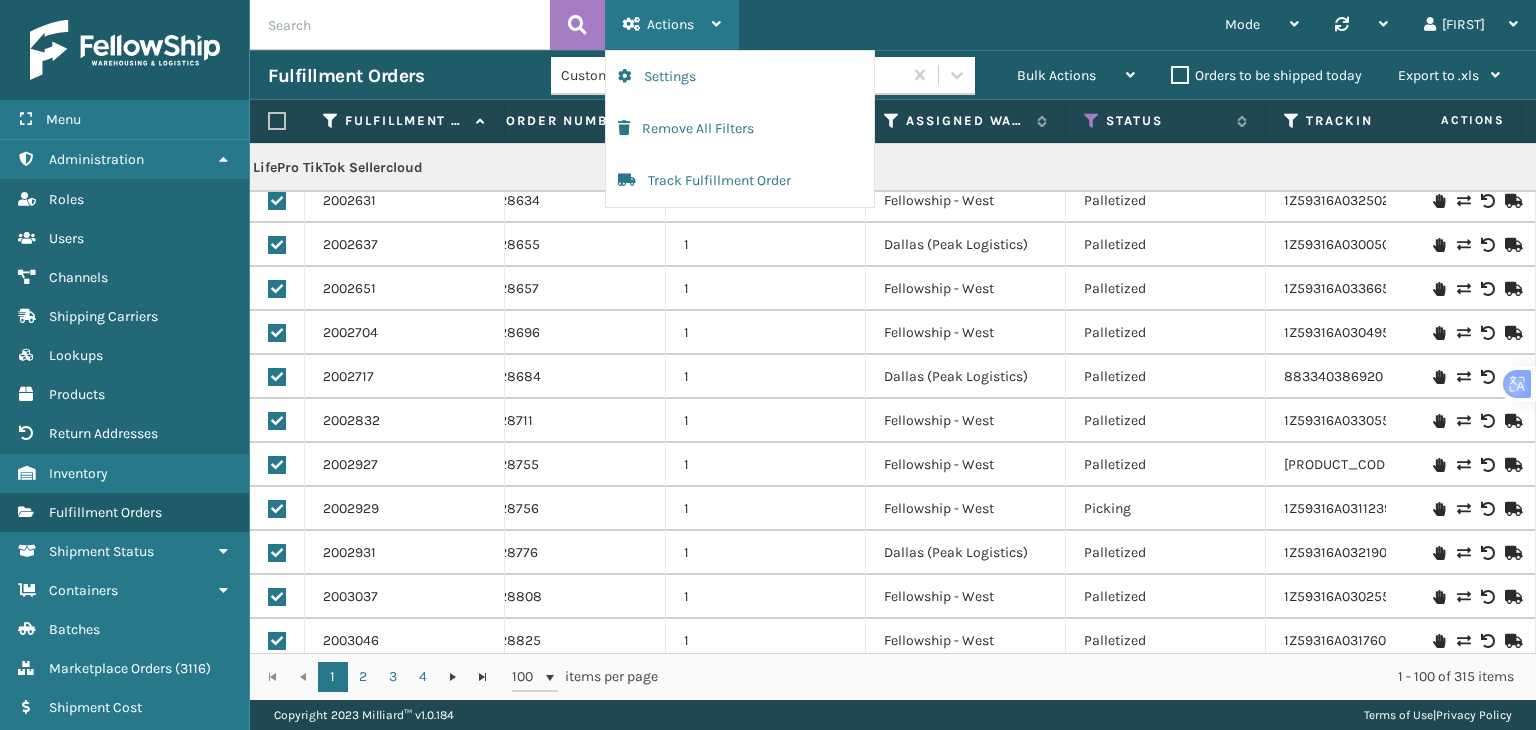 click at bounding box center [716, 24] 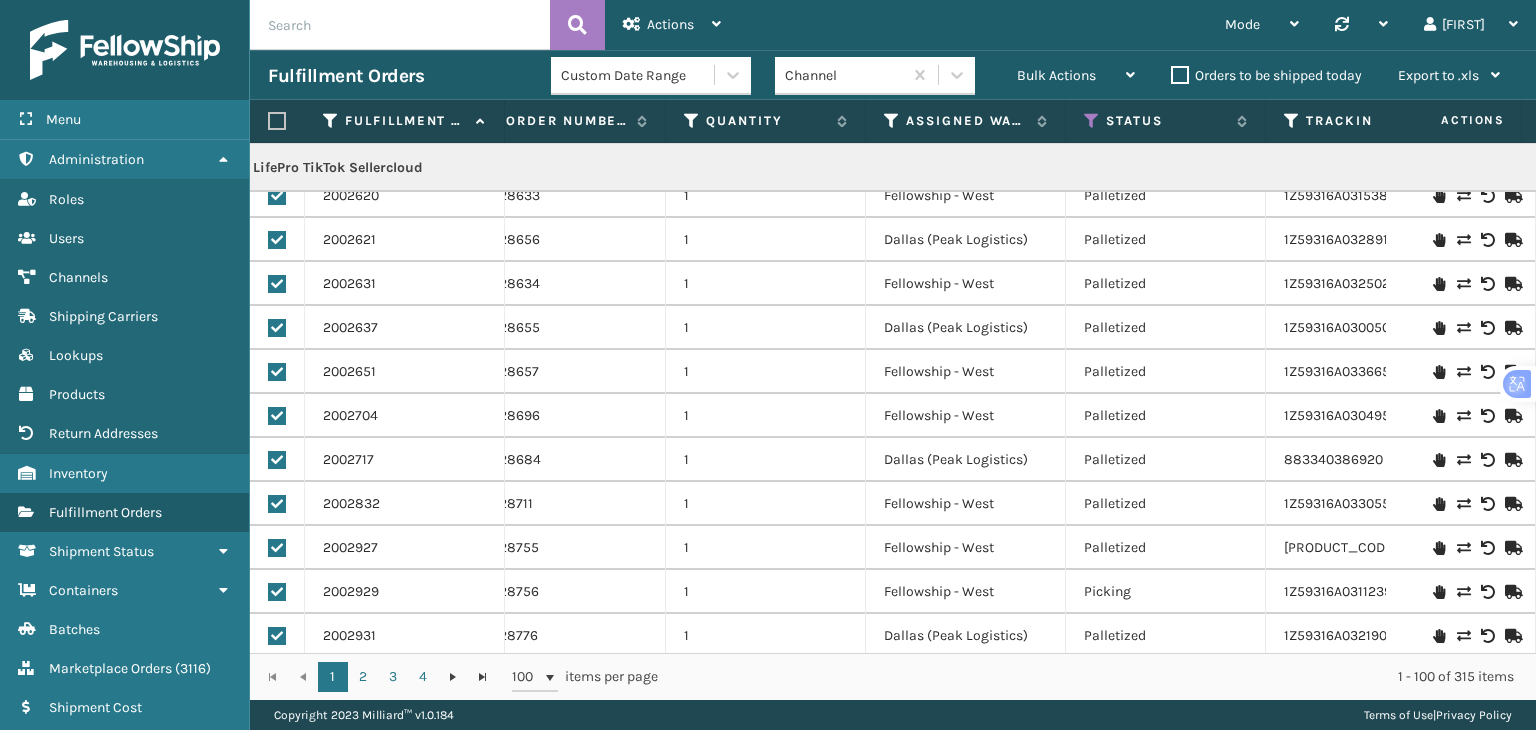 scroll, scrollTop: 0, scrollLeft: 71, axis: horizontal 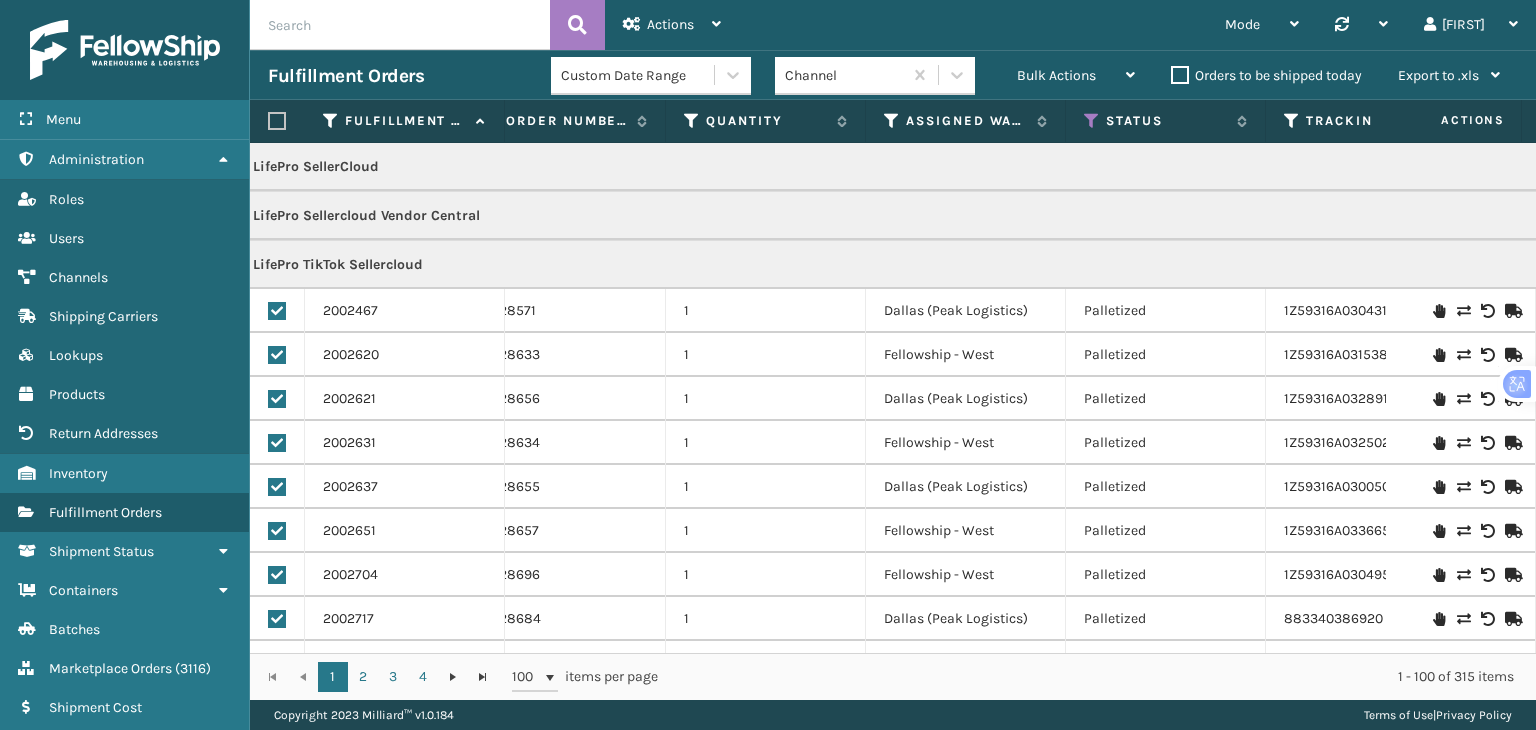 click on "LifePro TikTok Sellercloud" at bounding box center [328, 265] 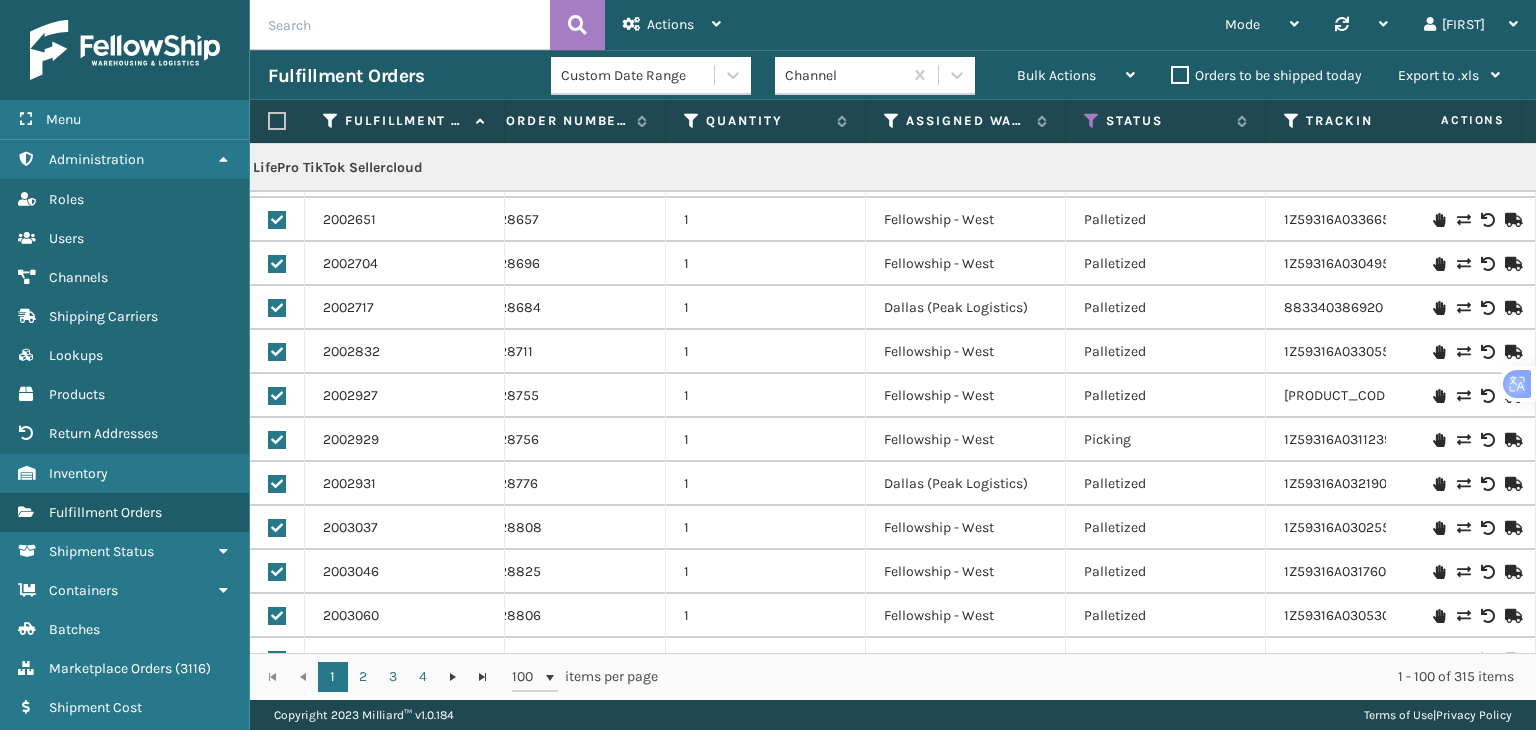 scroll, scrollTop: 442, scrollLeft: 71, axis: both 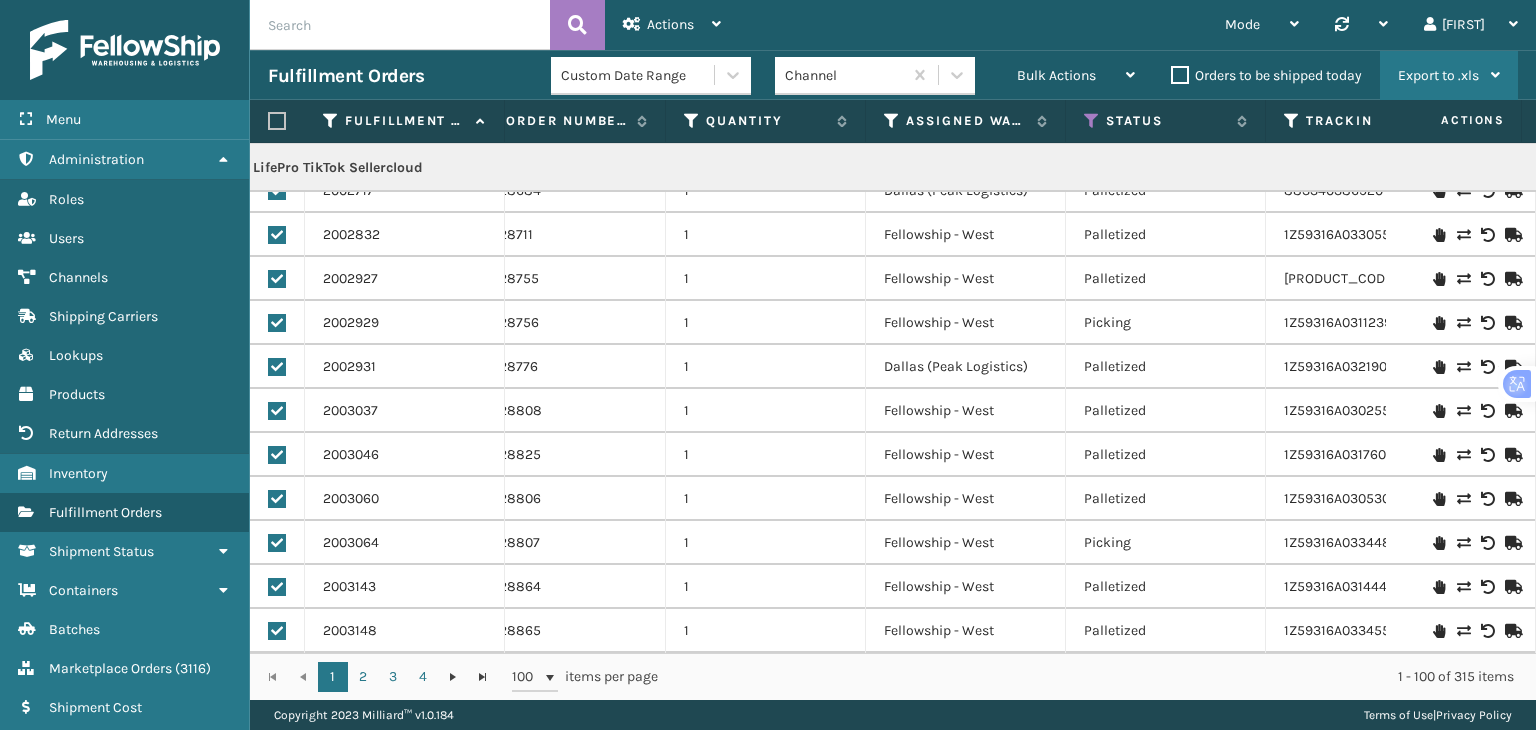 click at bounding box center [1495, 75] 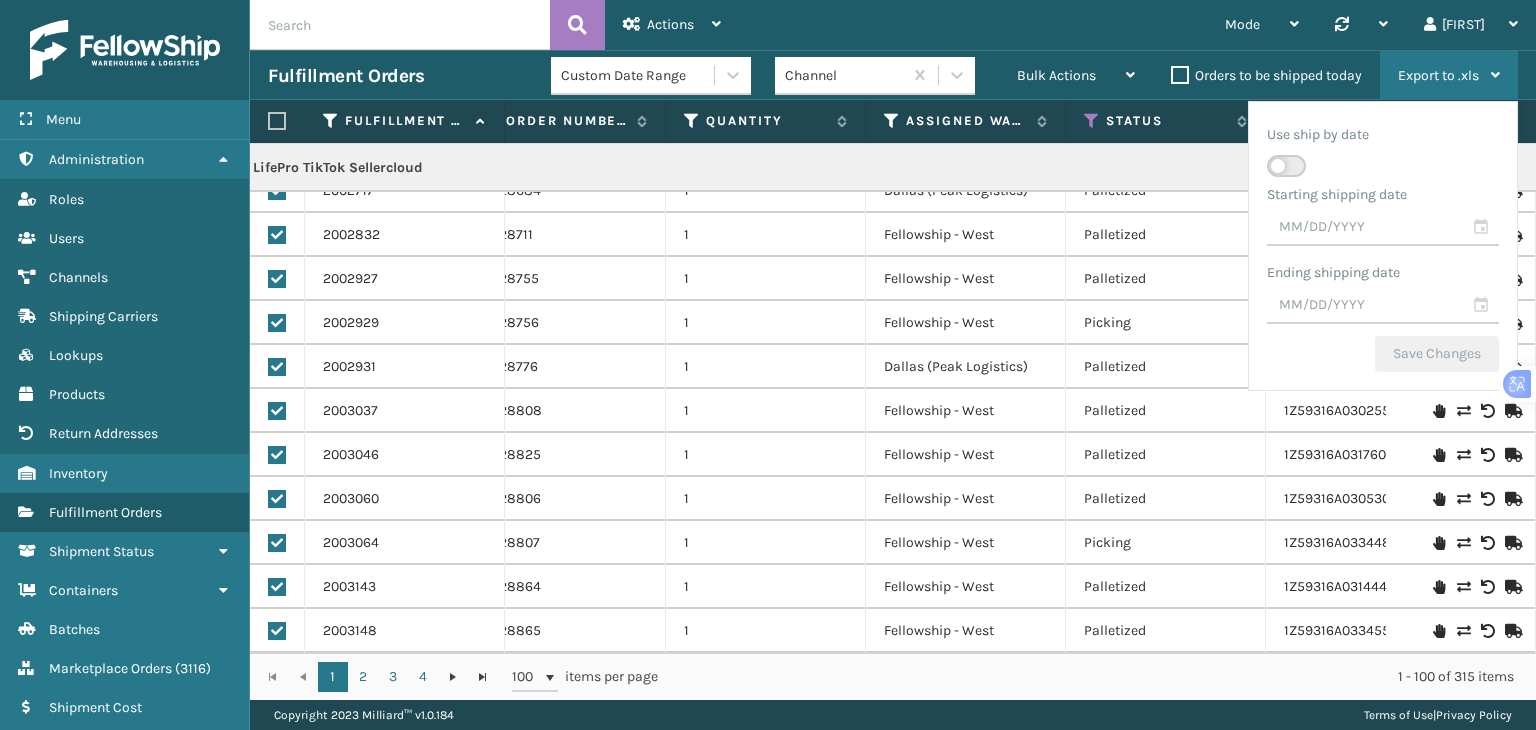click on "Export to .xls" at bounding box center (1438, 75) 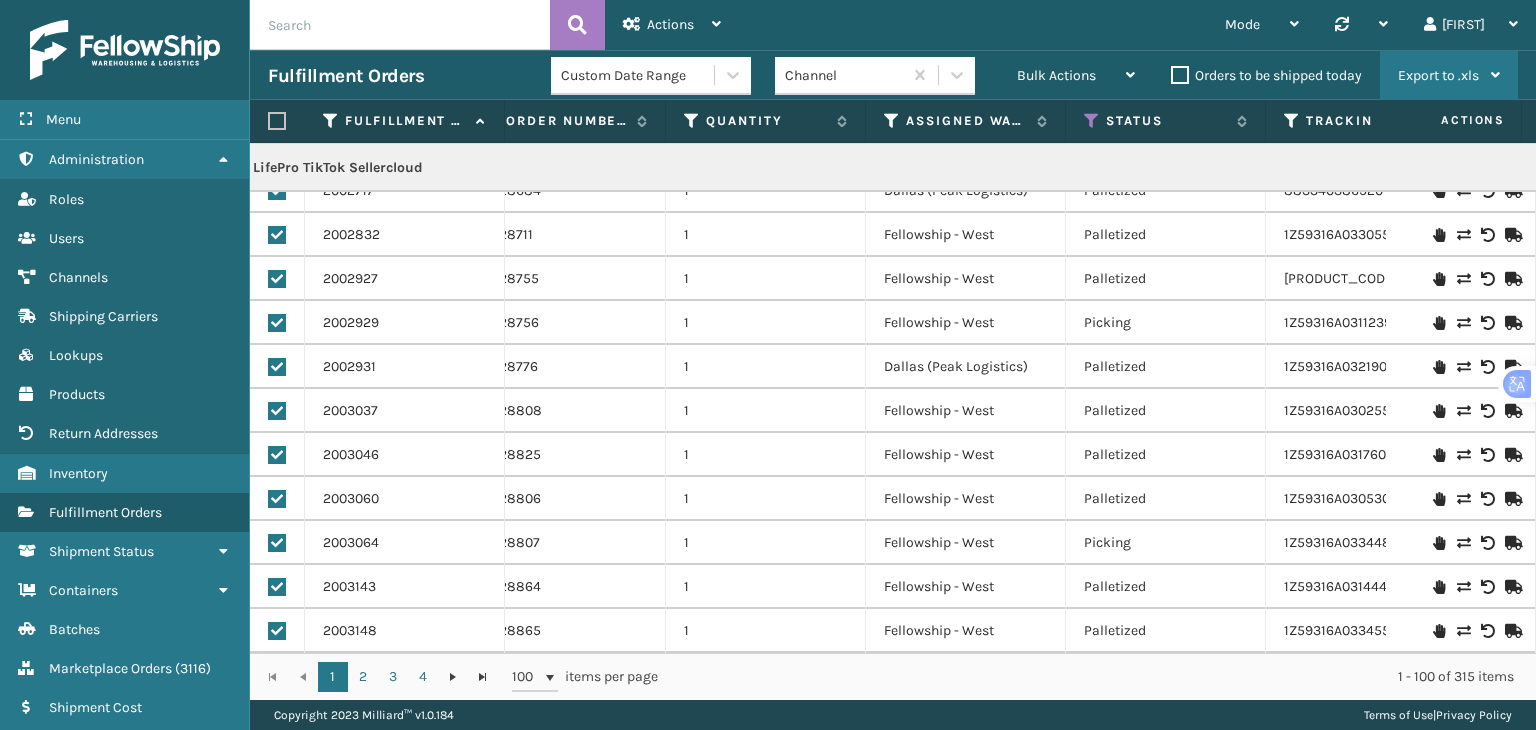 click on "Export to .xls" at bounding box center [1438, 75] 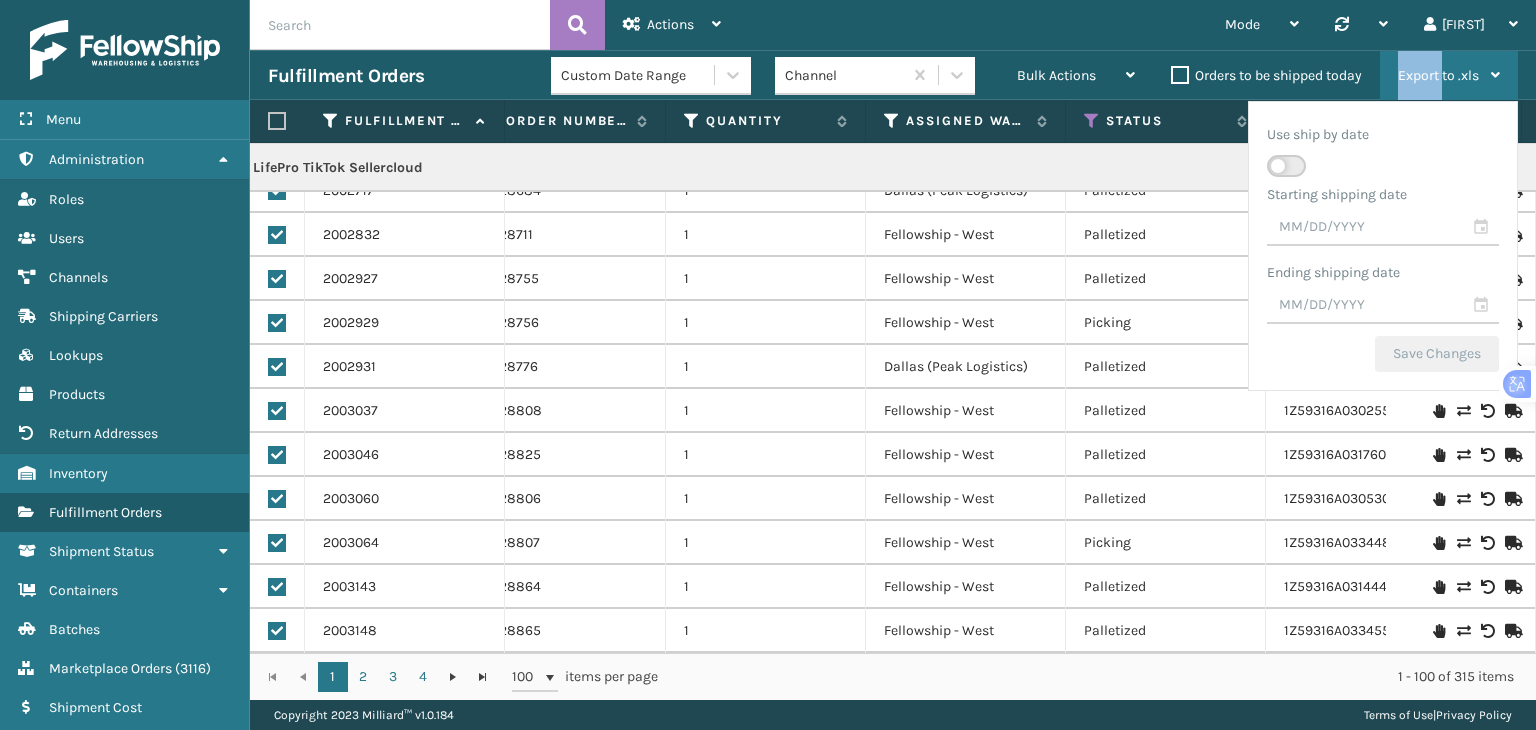 click on "Export to .xls" at bounding box center (1438, 75) 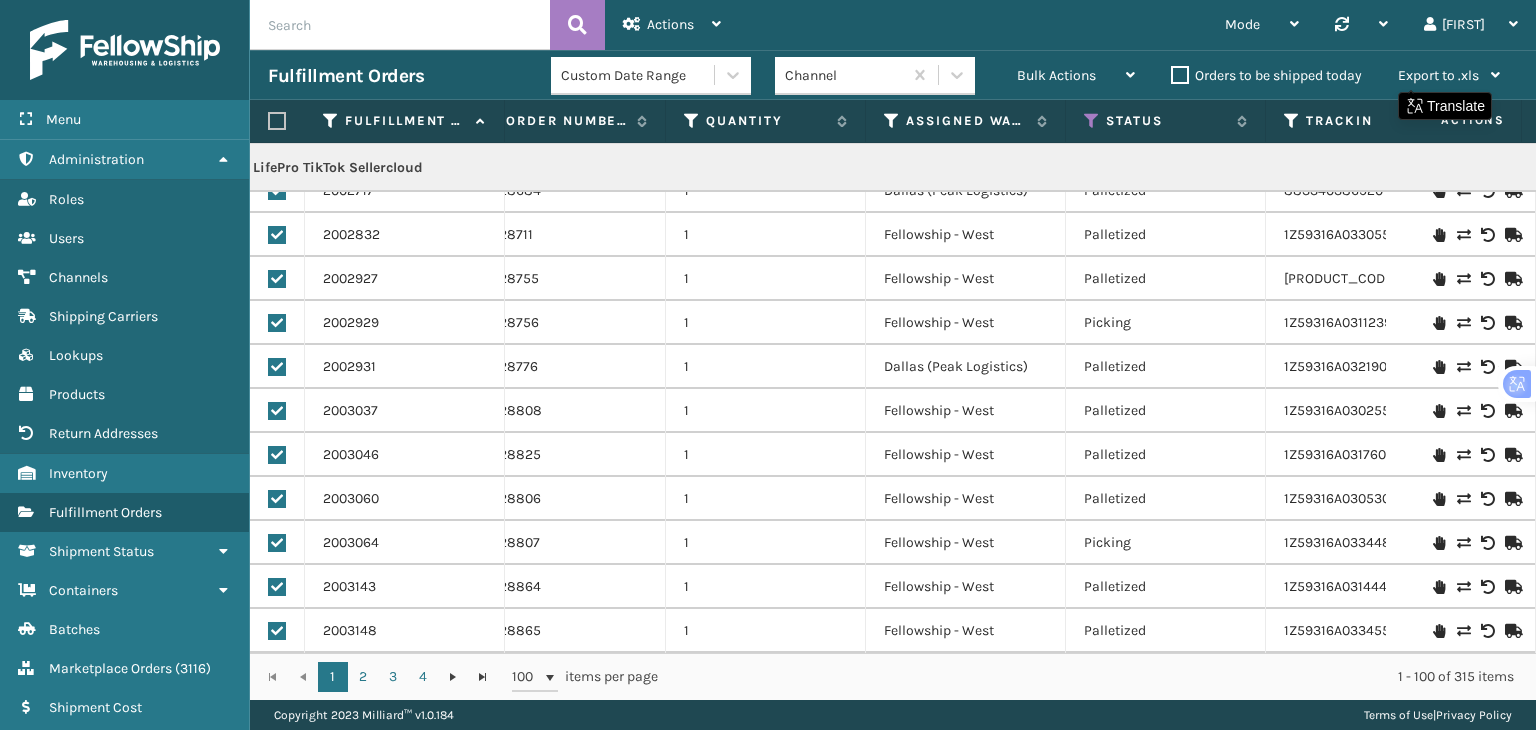 click on "Custom Date Range" at bounding box center (638, 75) 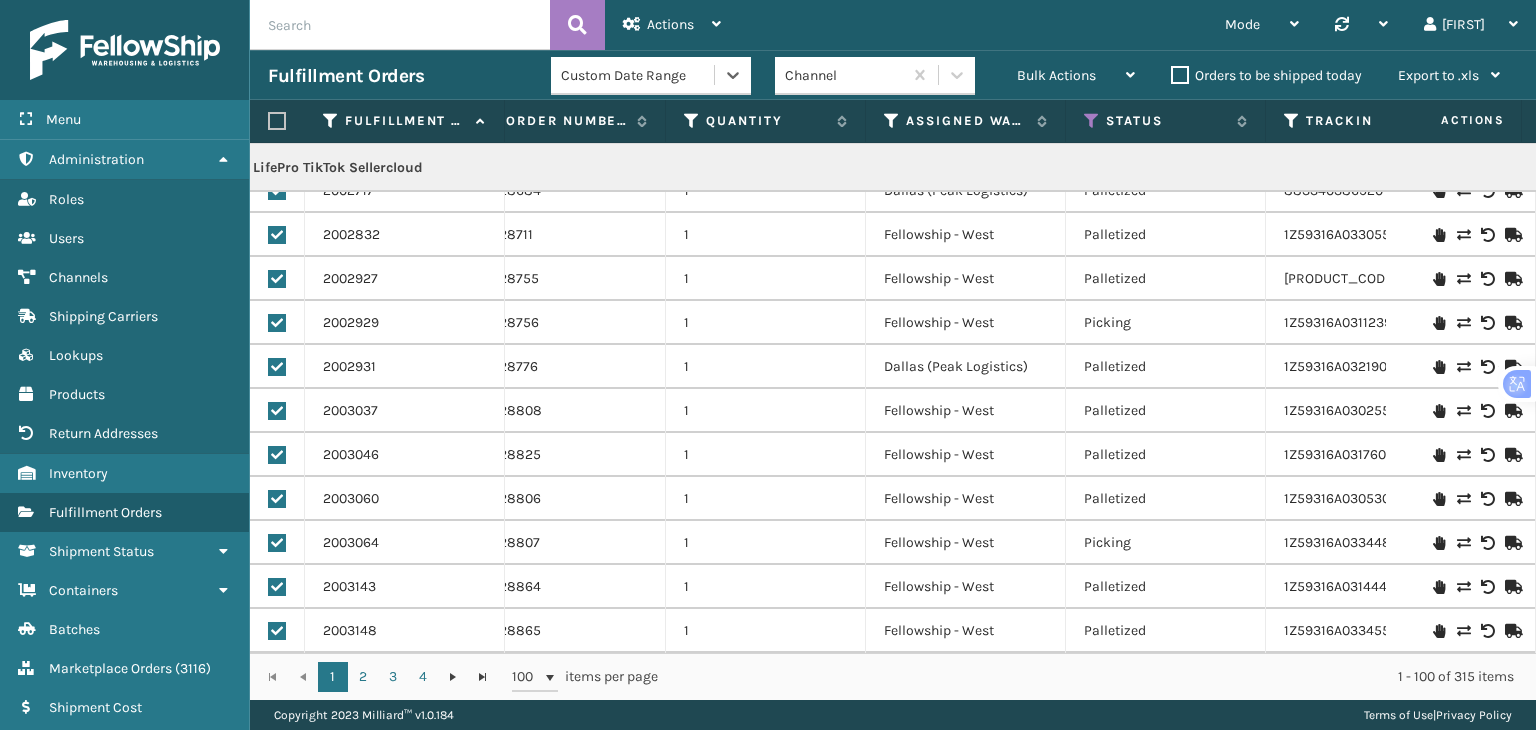 click on "Custom Date Range" at bounding box center [638, 75] 